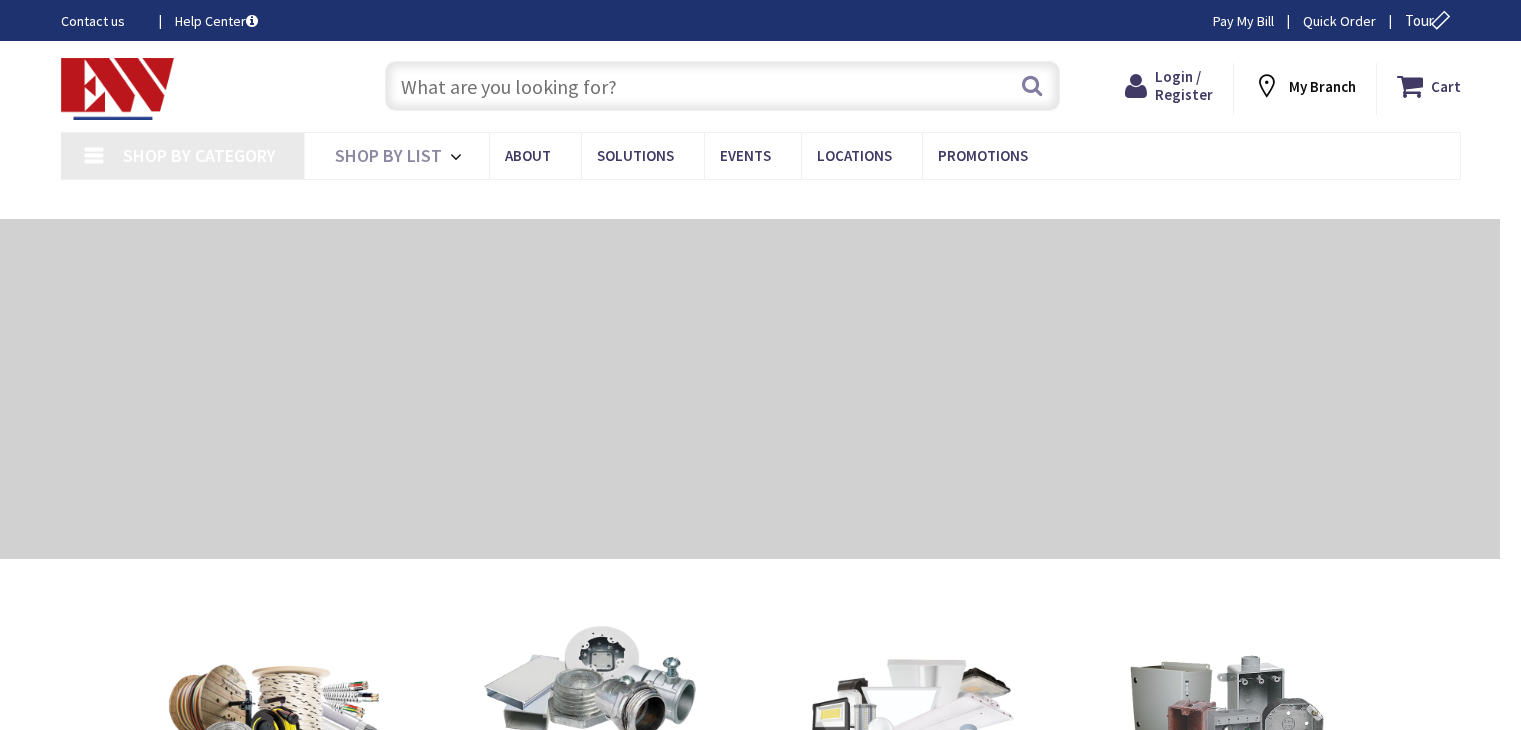 scroll, scrollTop: 0, scrollLeft: 0, axis: both 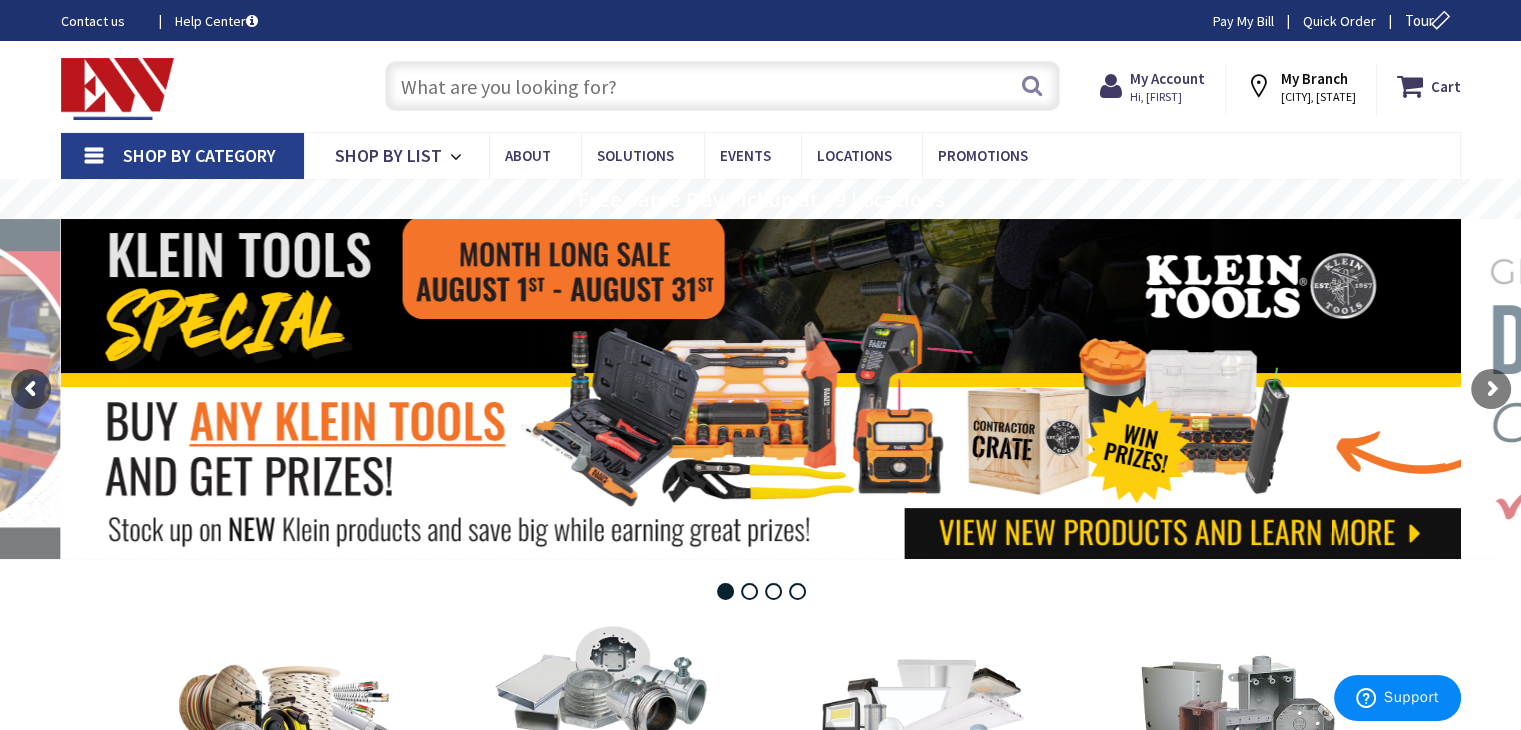 click on "Shop By Category" at bounding box center (199, 155) 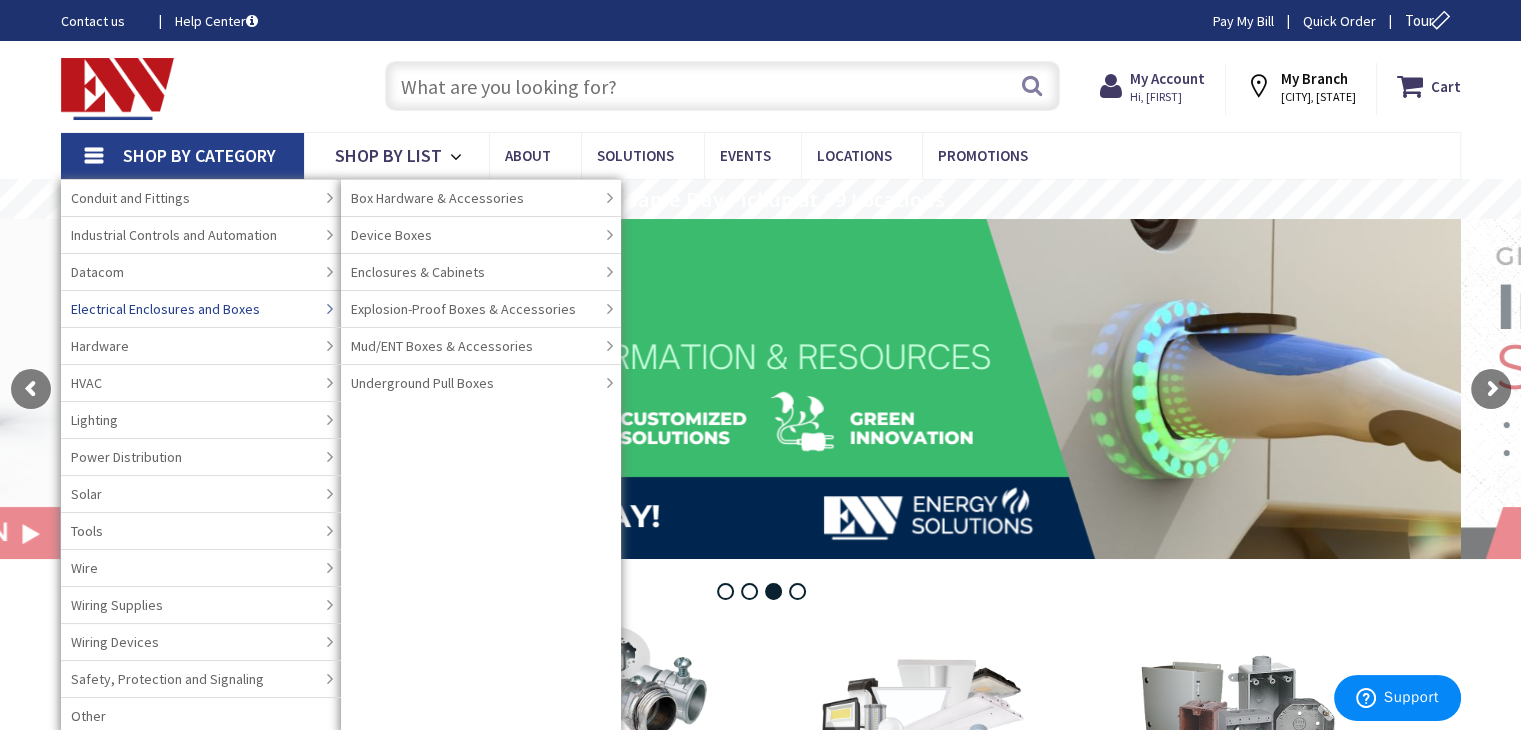 click on "Electrical Enclosures and Boxes" at bounding box center (165, 309) 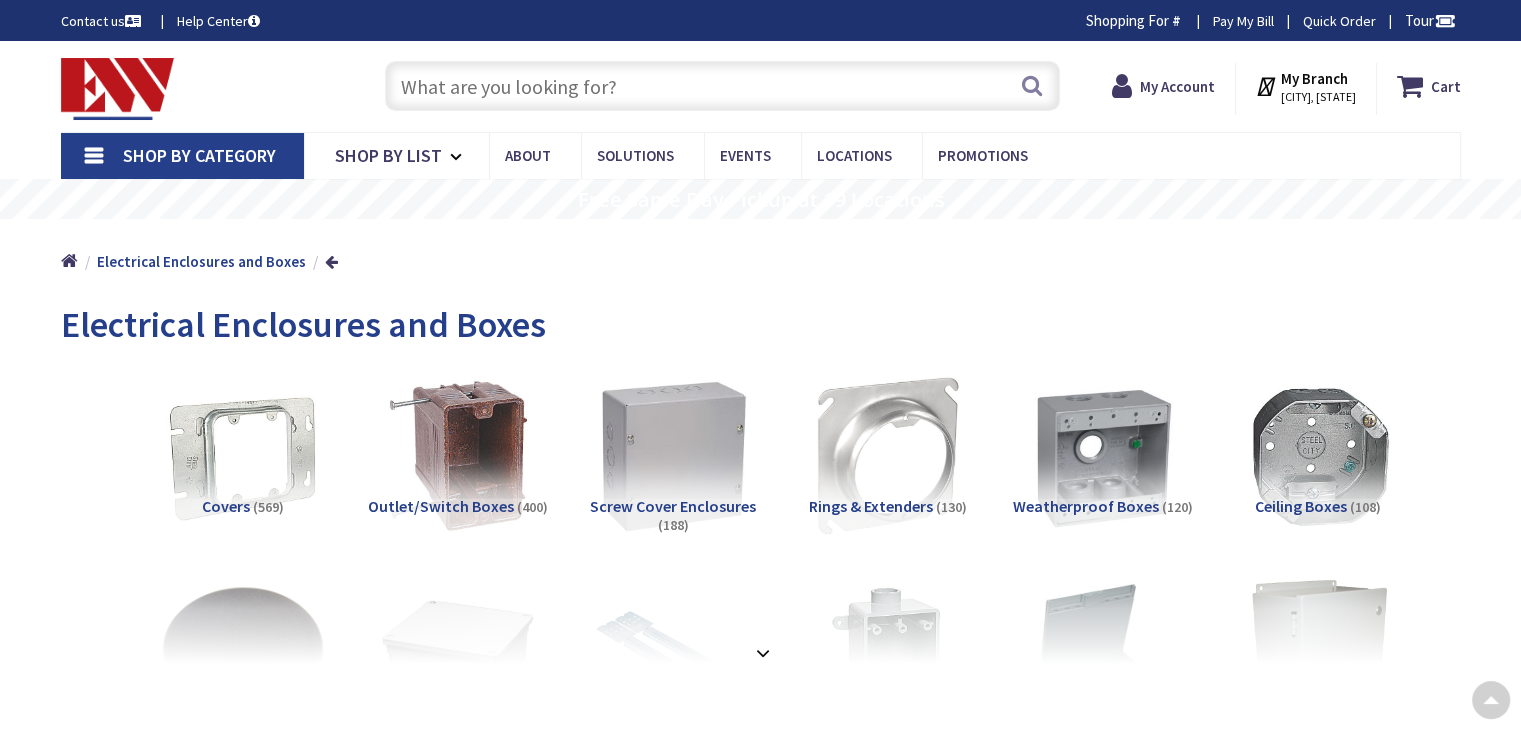 scroll, scrollTop: 300, scrollLeft: 0, axis: vertical 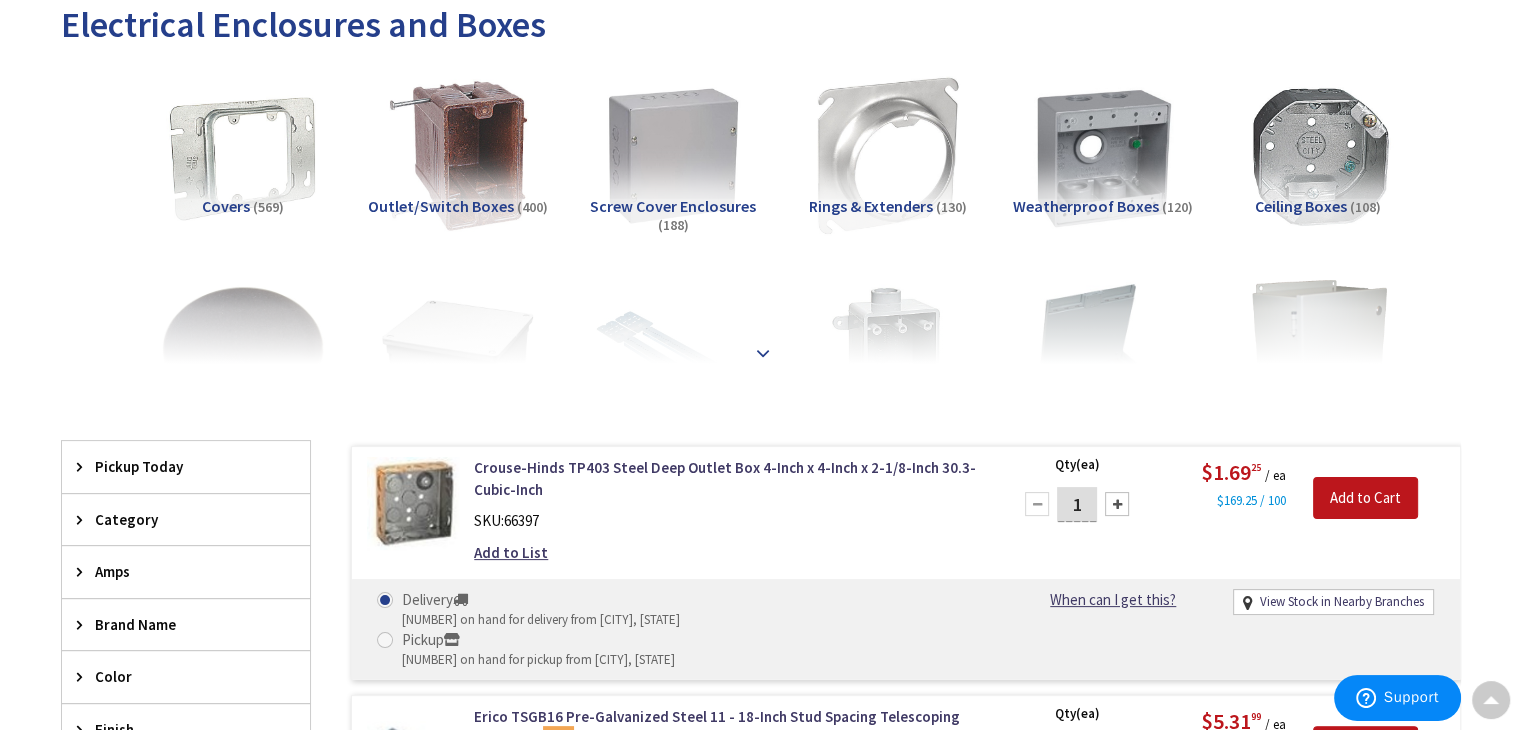 click at bounding box center [763, 353] 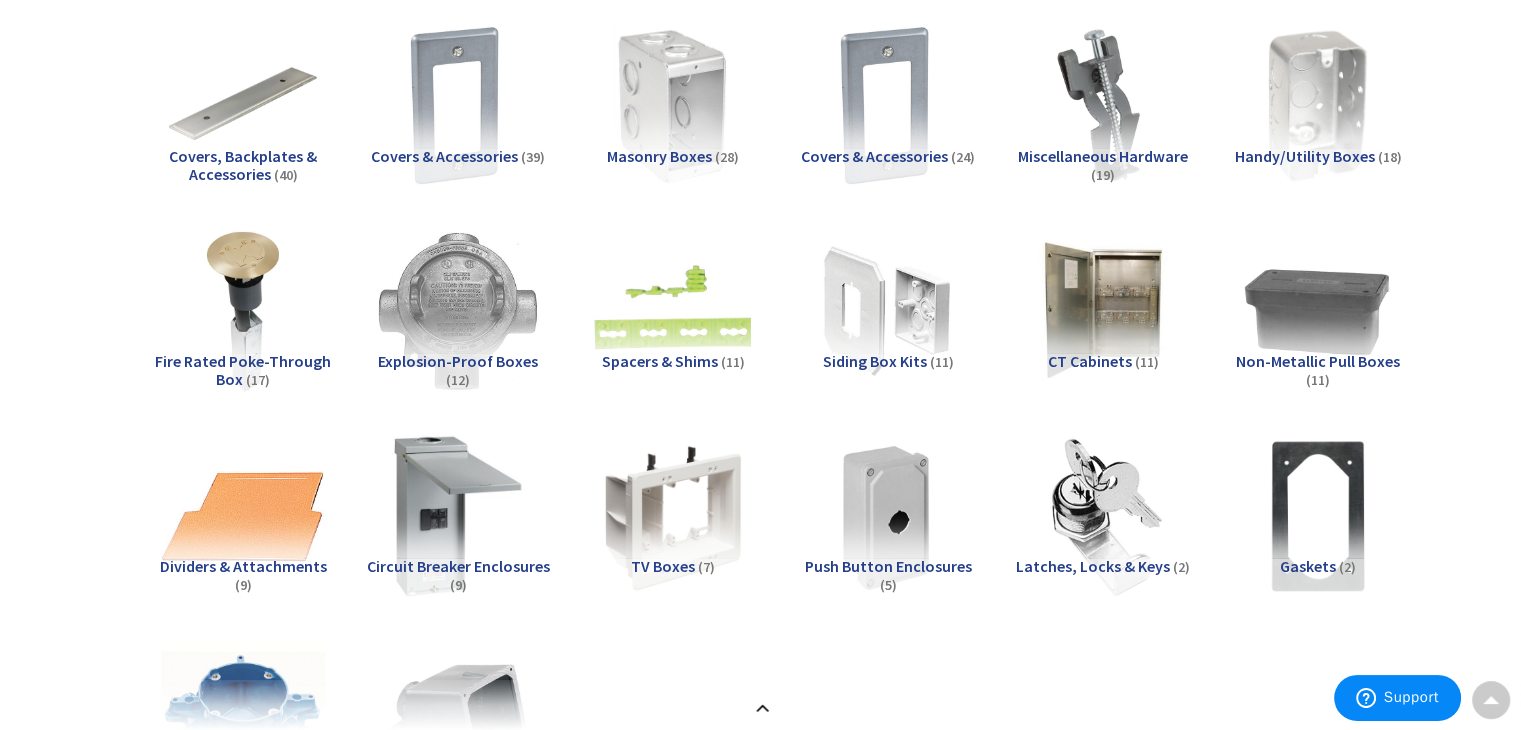 scroll, scrollTop: 400, scrollLeft: 0, axis: vertical 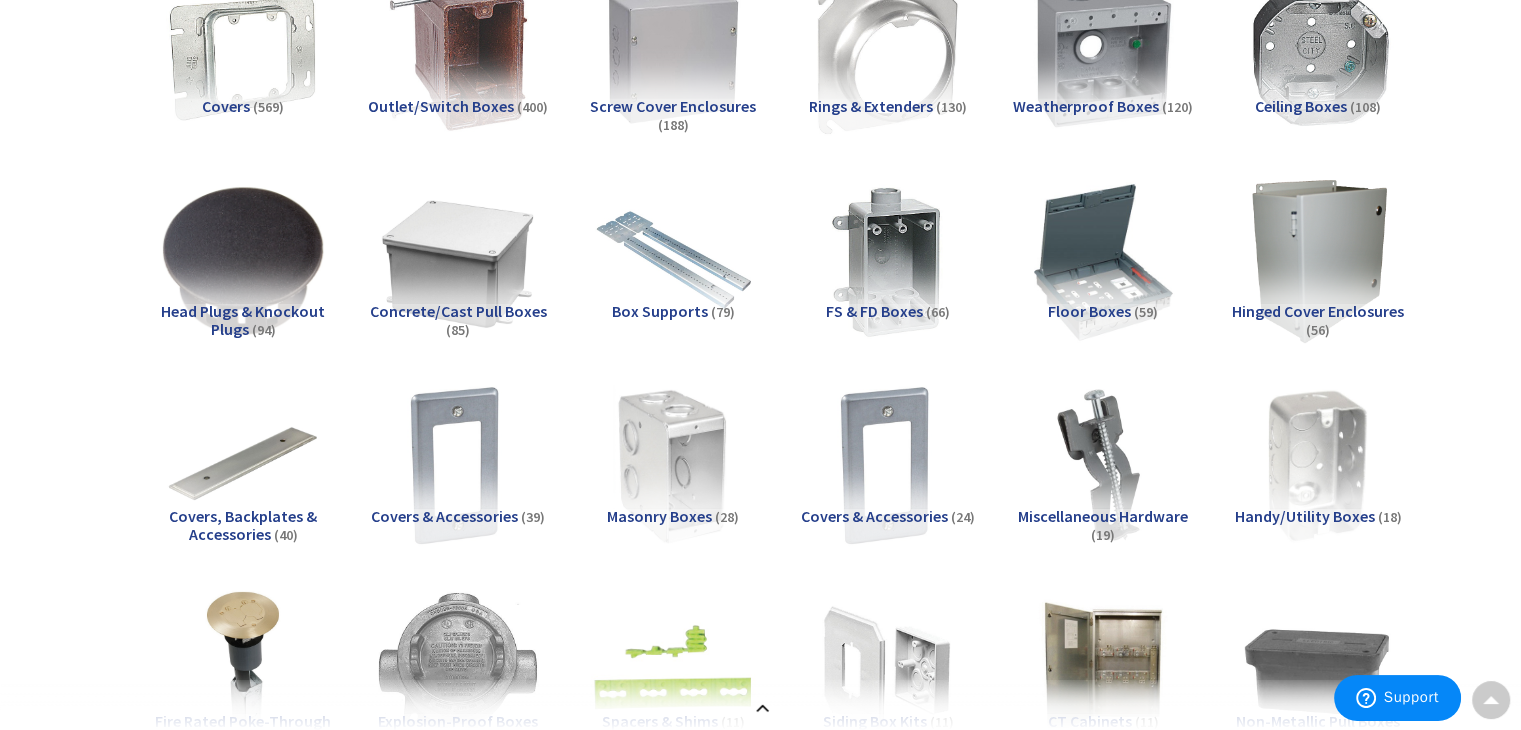 click on "Weatherproof Boxes" at bounding box center (1086, 106) 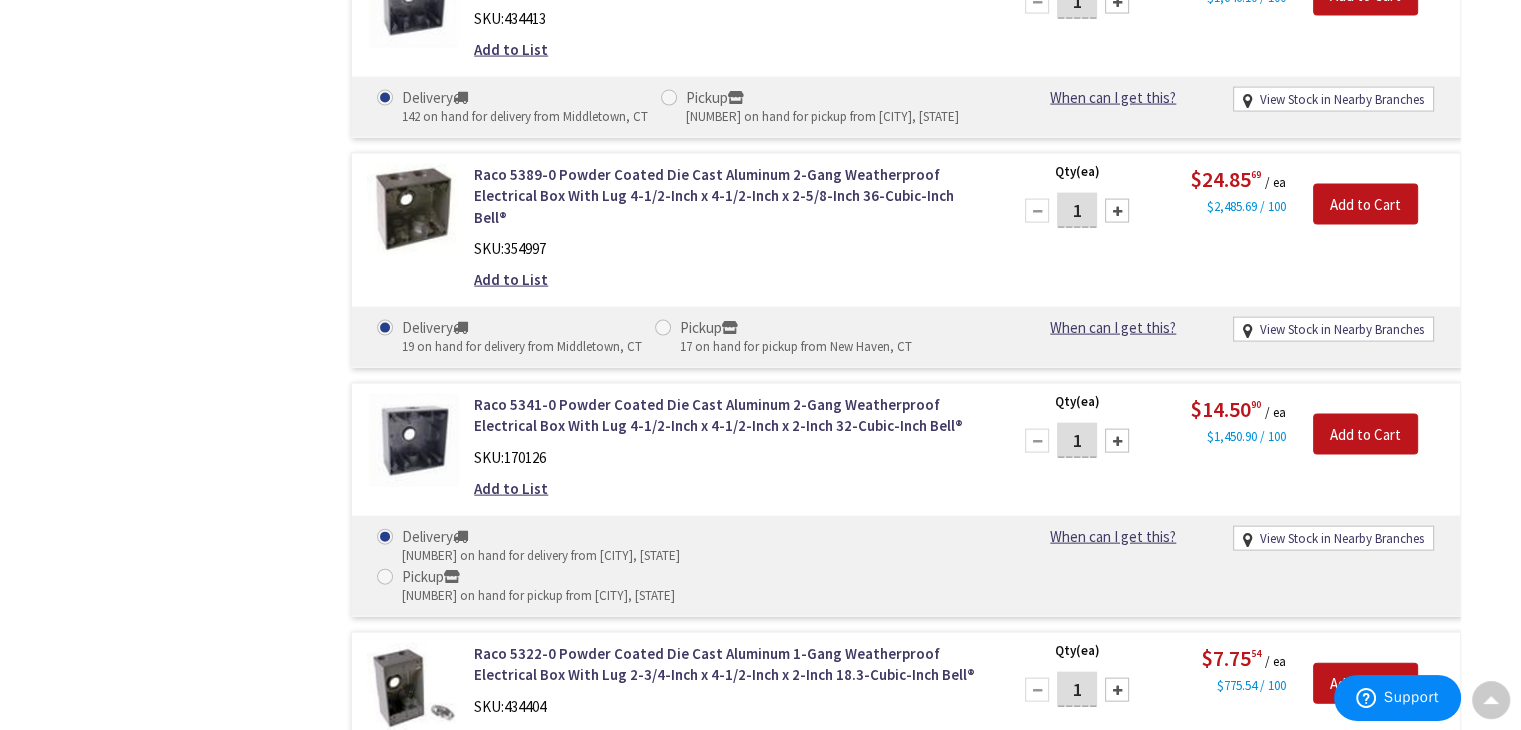 scroll, scrollTop: 4544, scrollLeft: 0, axis: vertical 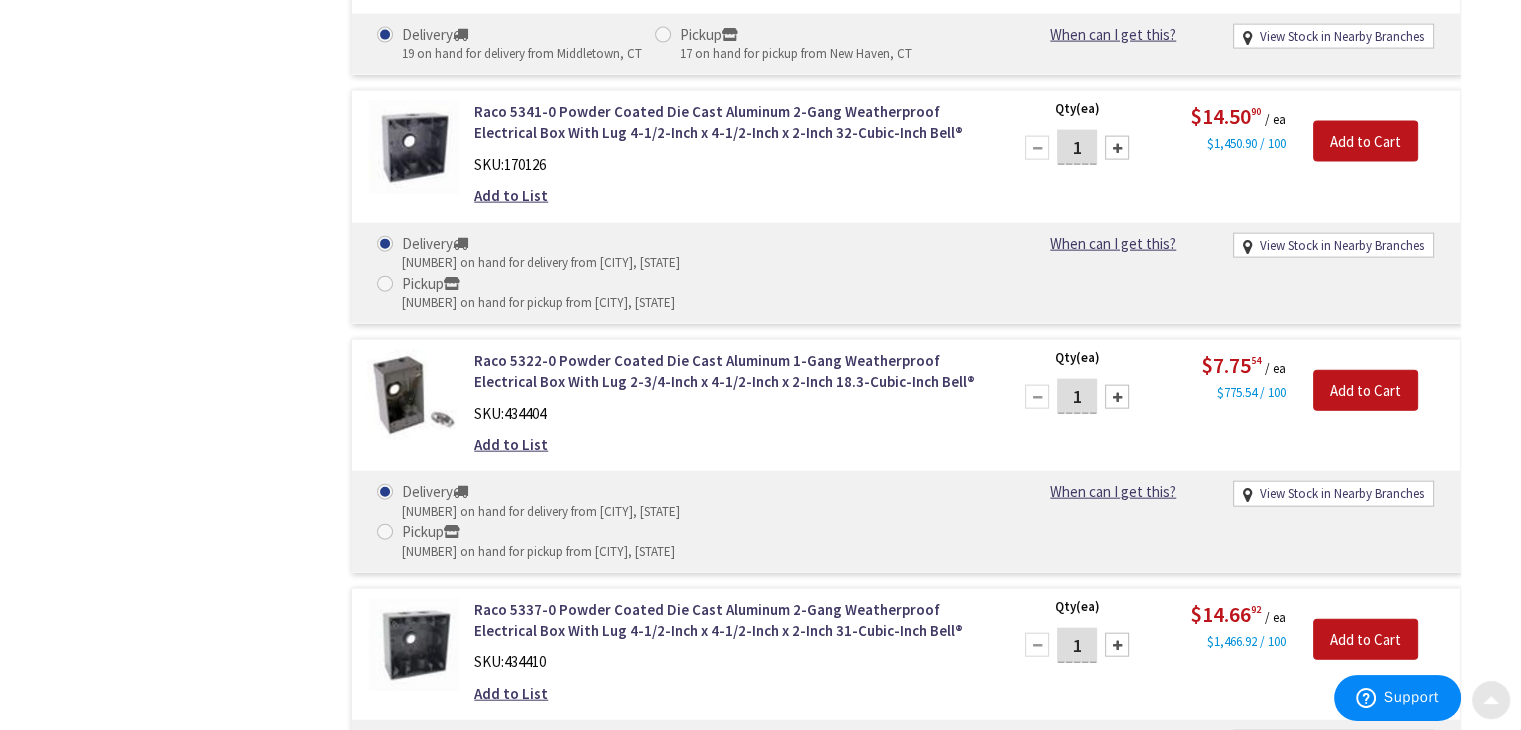 click at bounding box center (1491, 700) 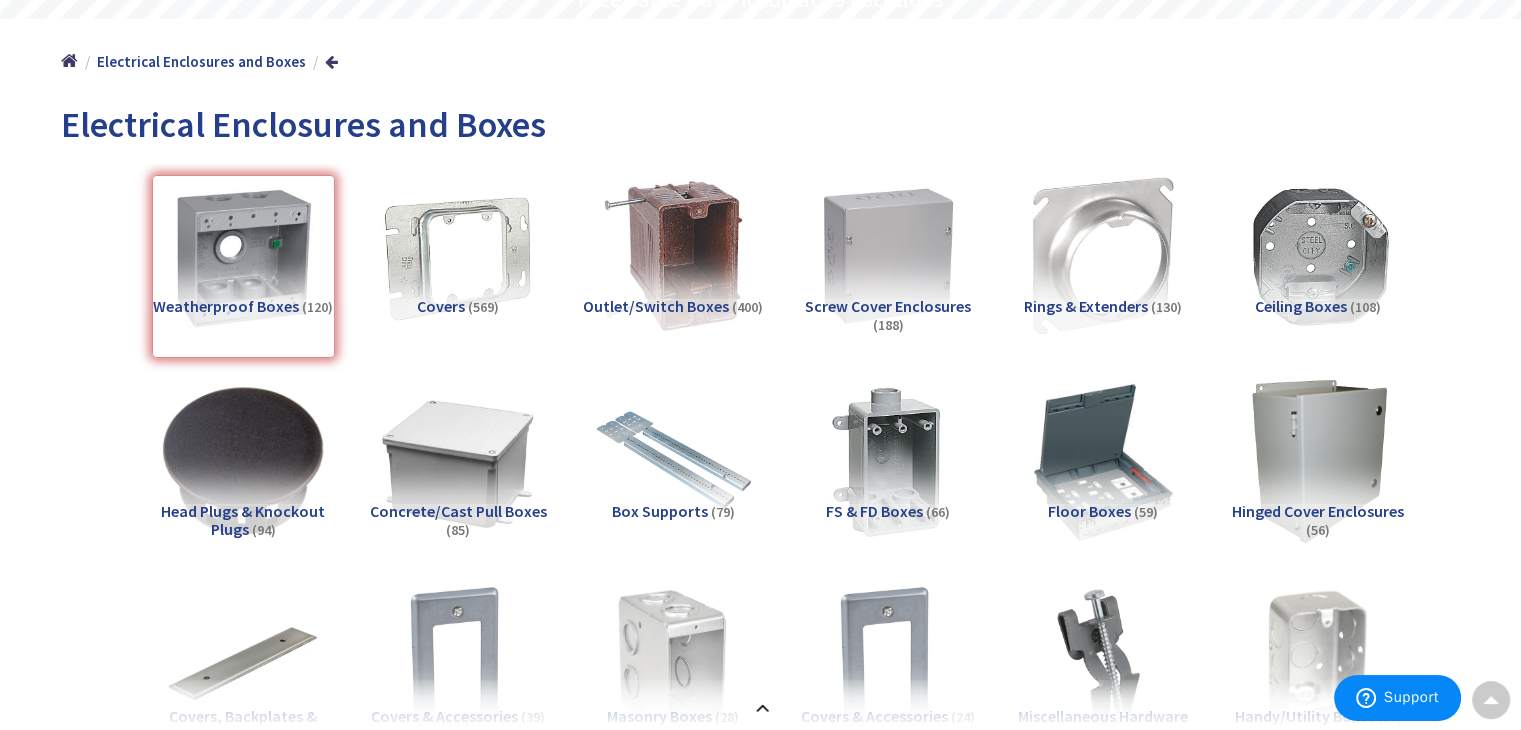 scroll, scrollTop: 0, scrollLeft: 0, axis: both 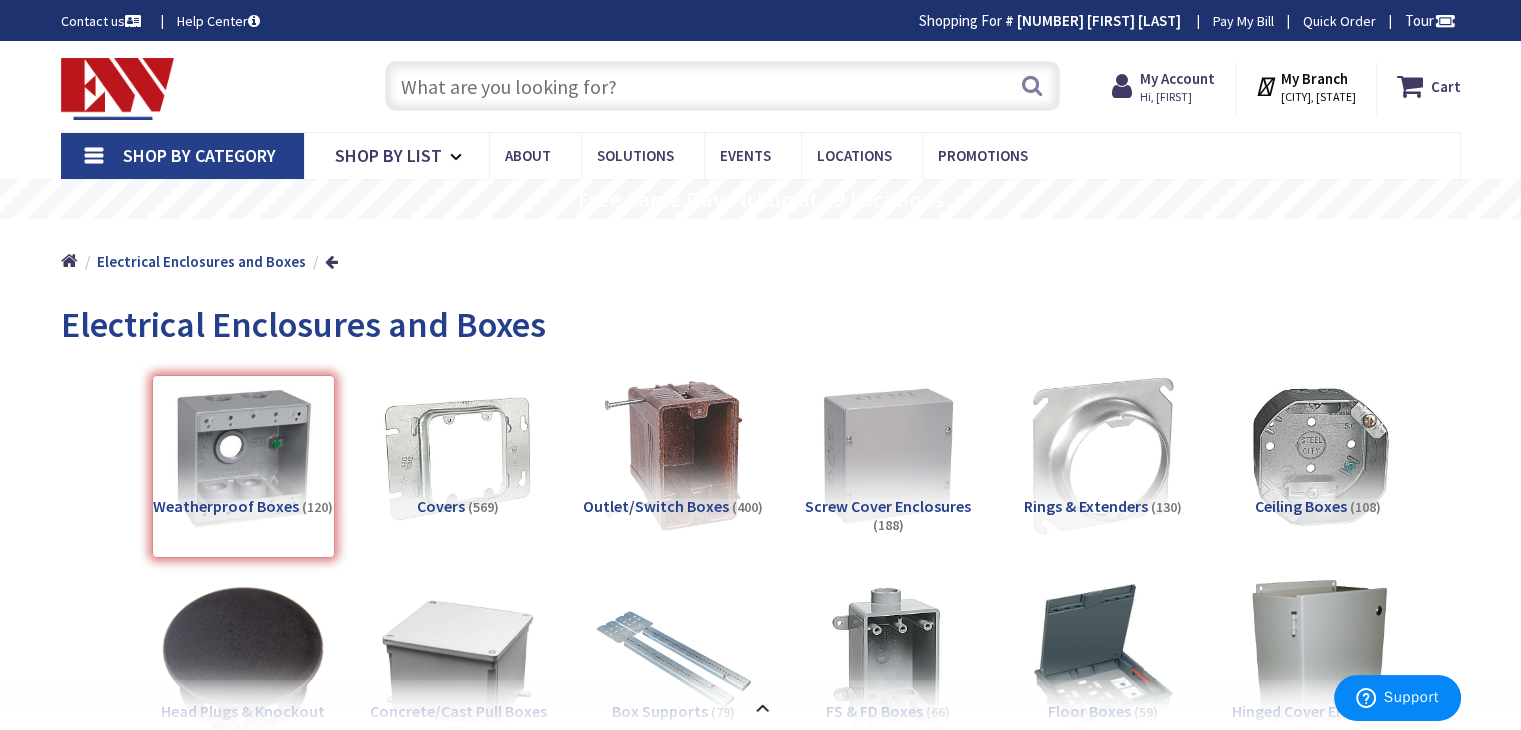 click on "Shop By Category" at bounding box center [199, 155] 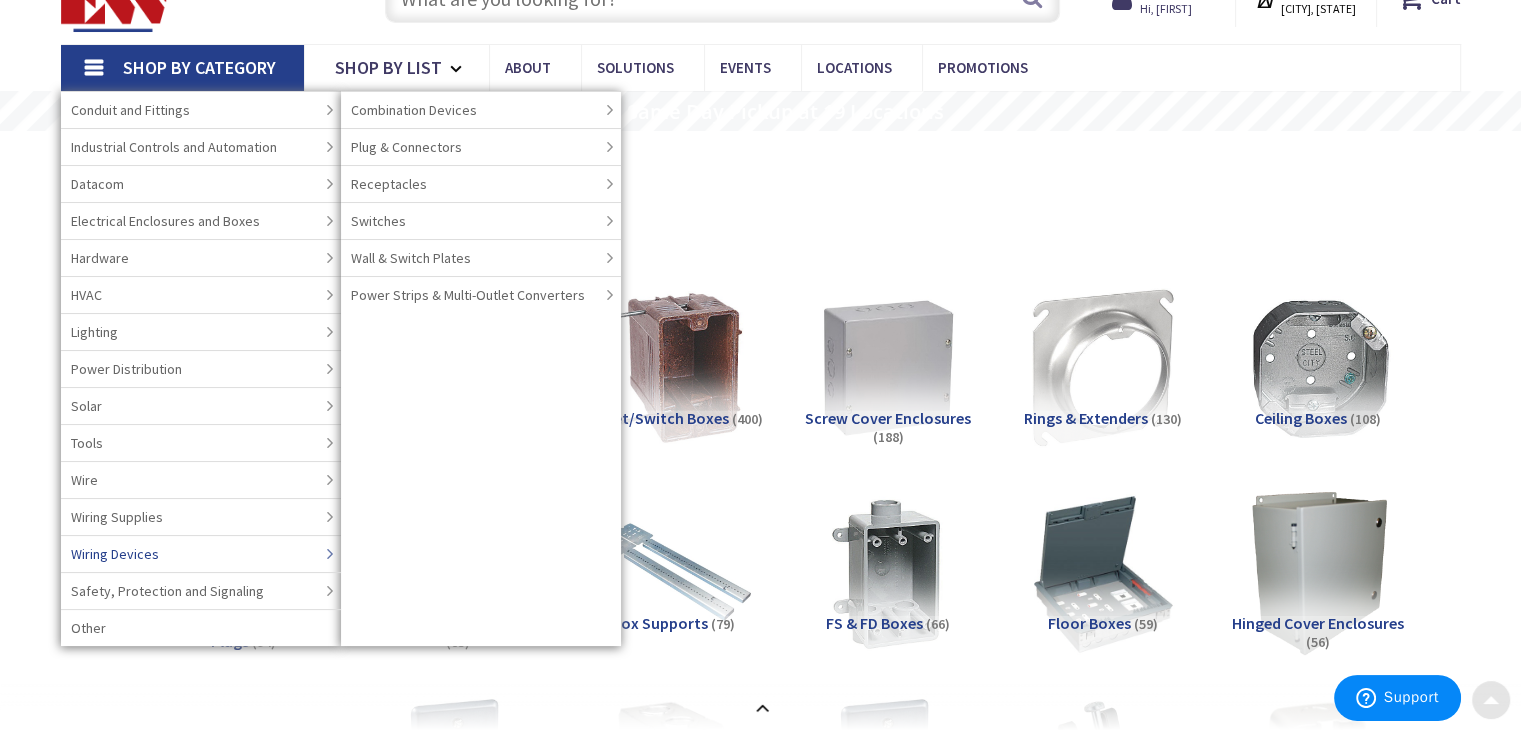 scroll, scrollTop: 0, scrollLeft: 0, axis: both 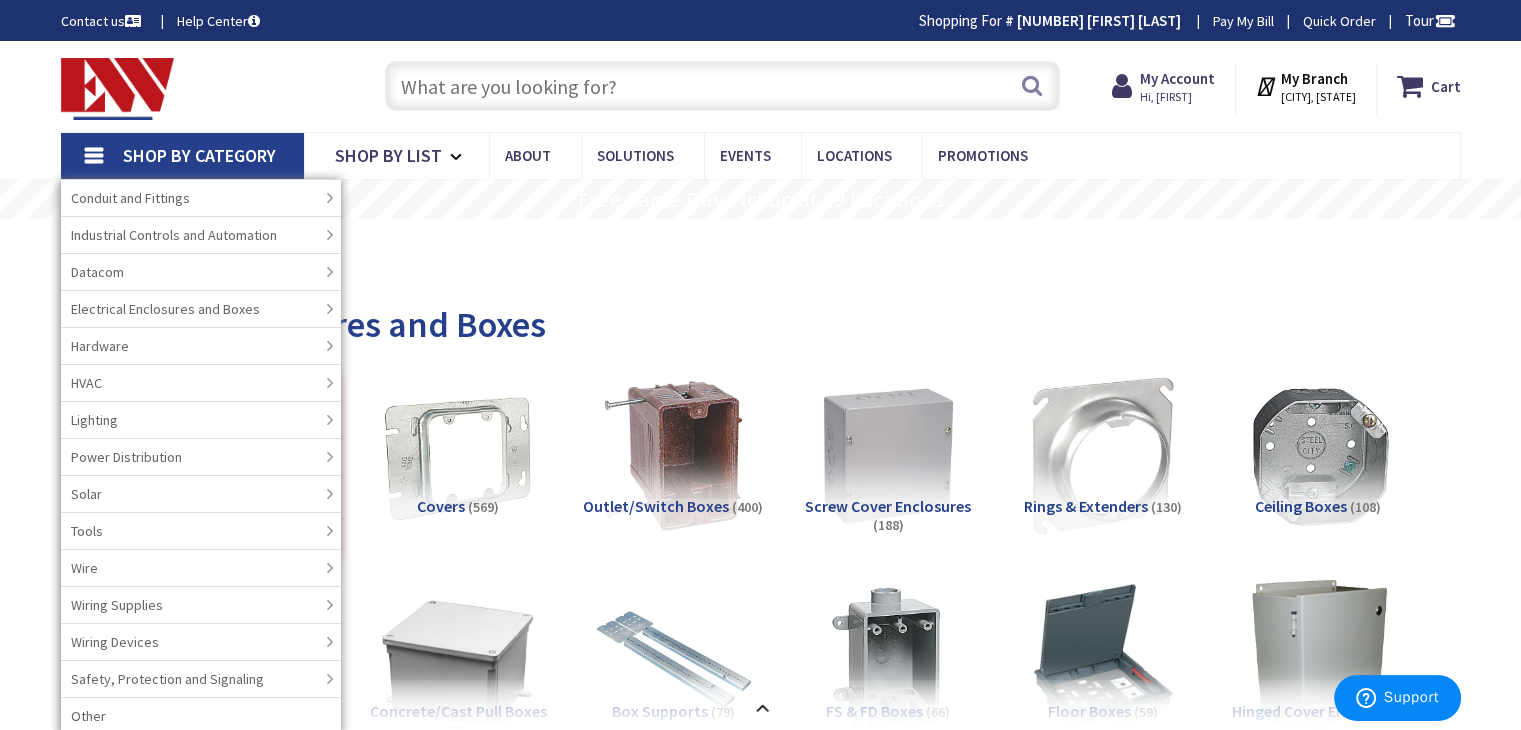 click at bounding box center [722, 86] 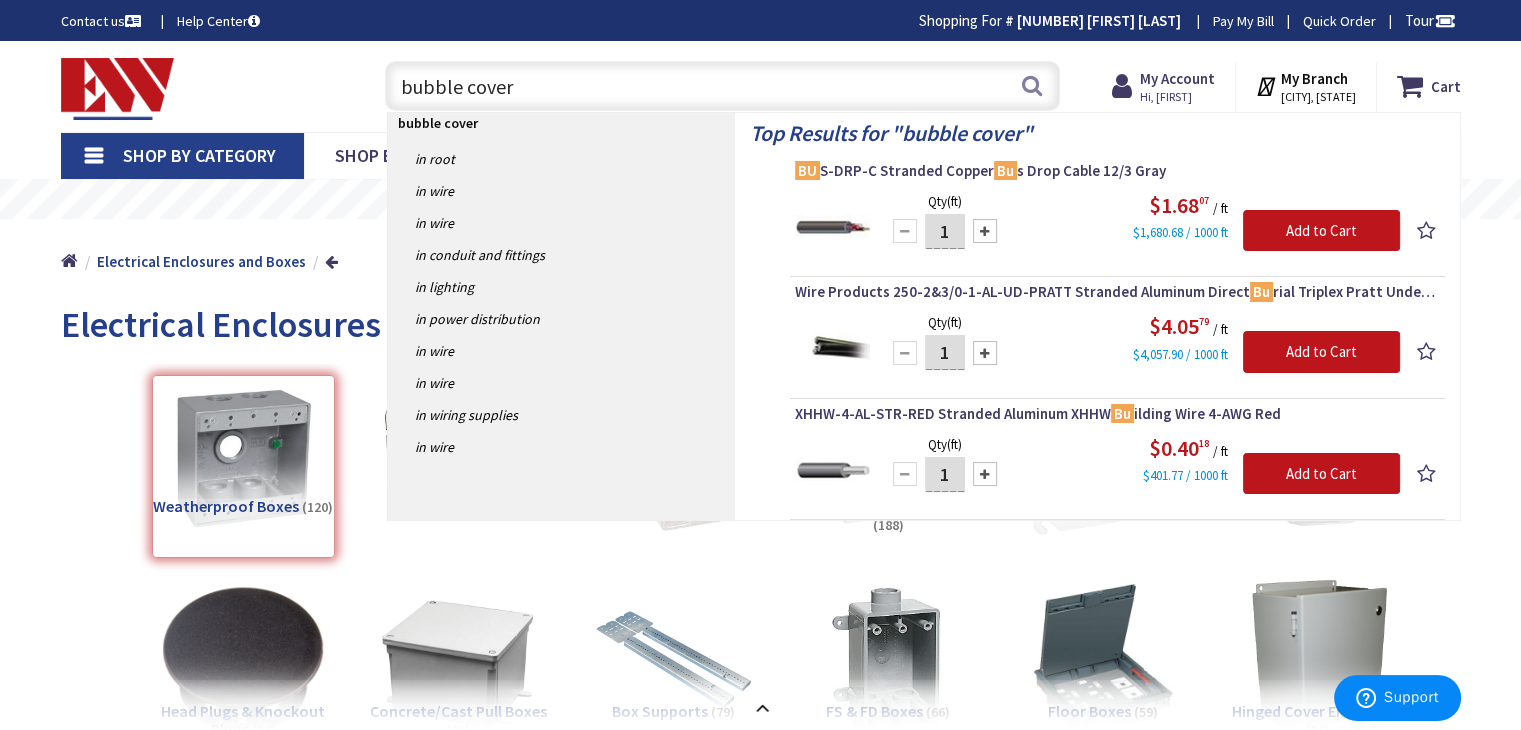 type on "bubble covers" 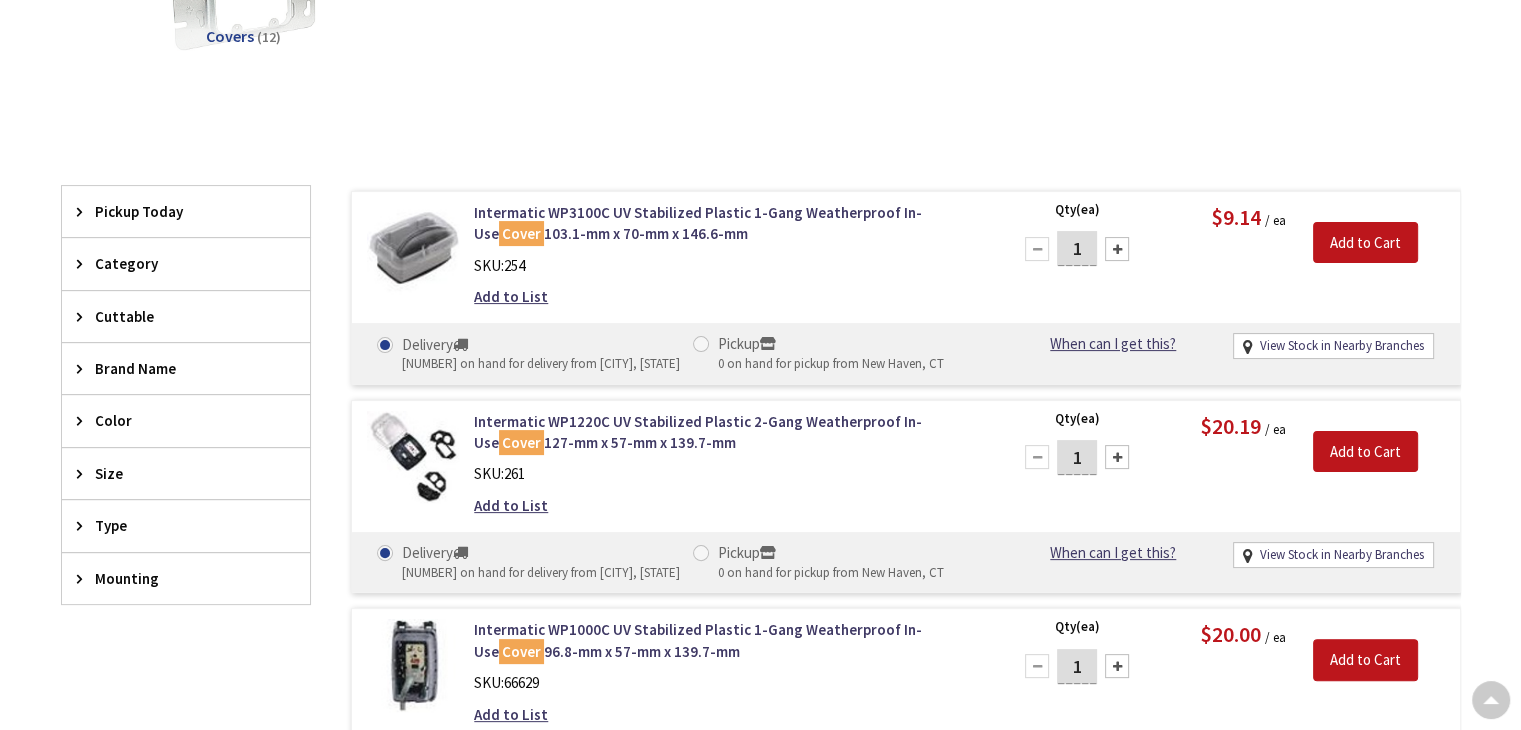scroll, scrollTop: 400, scrollLeft: 0, axis: vertical 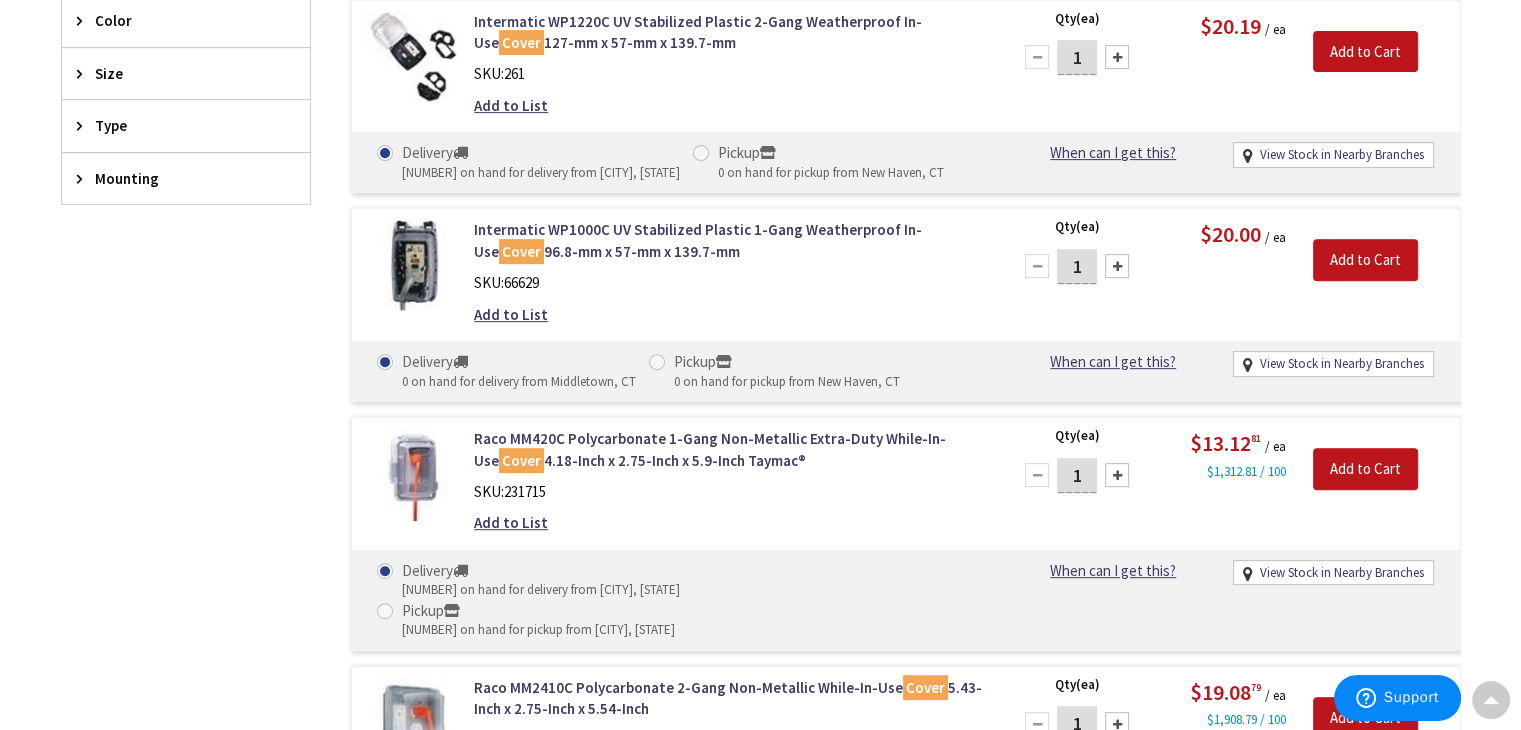 click on "1" at bounding box center [1077, 475] 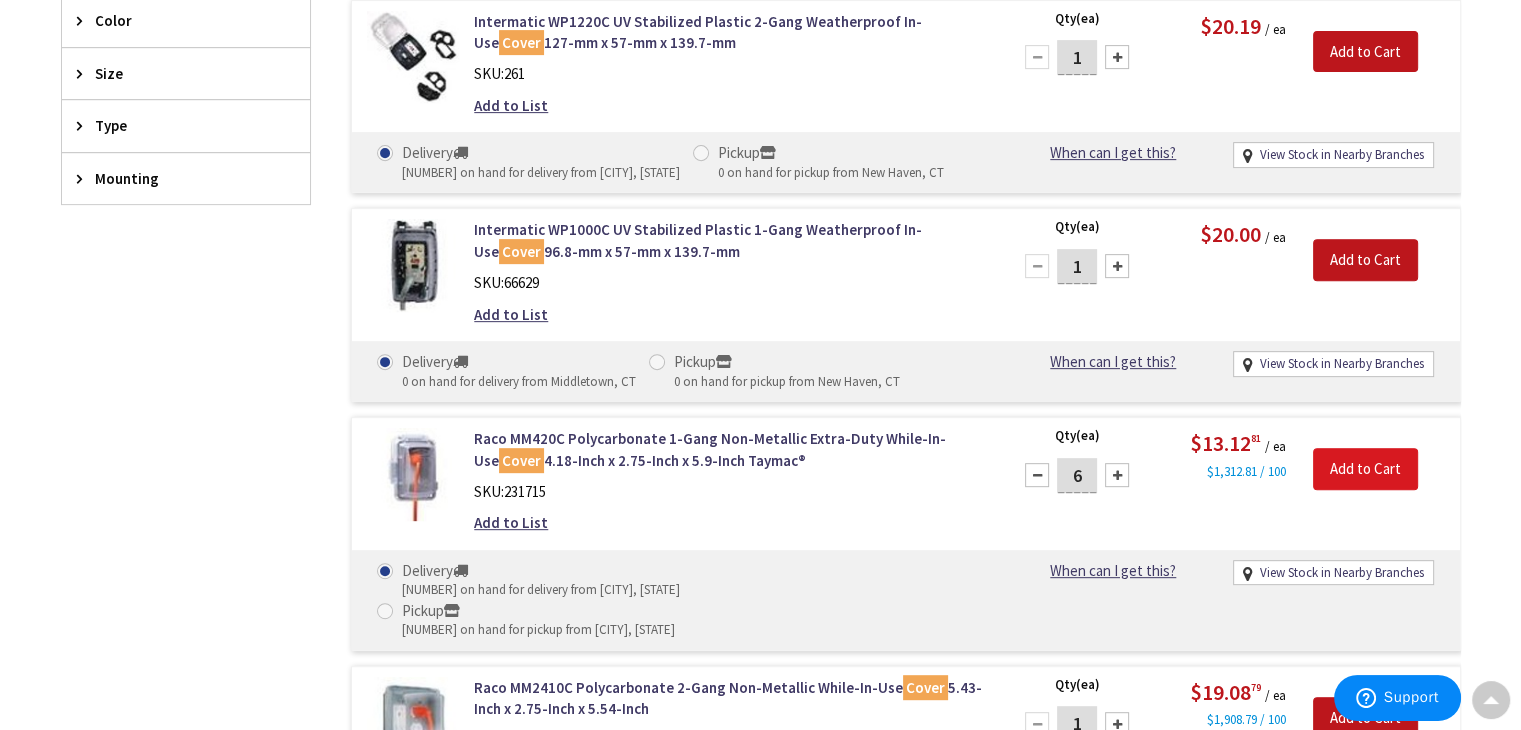 type on "6" 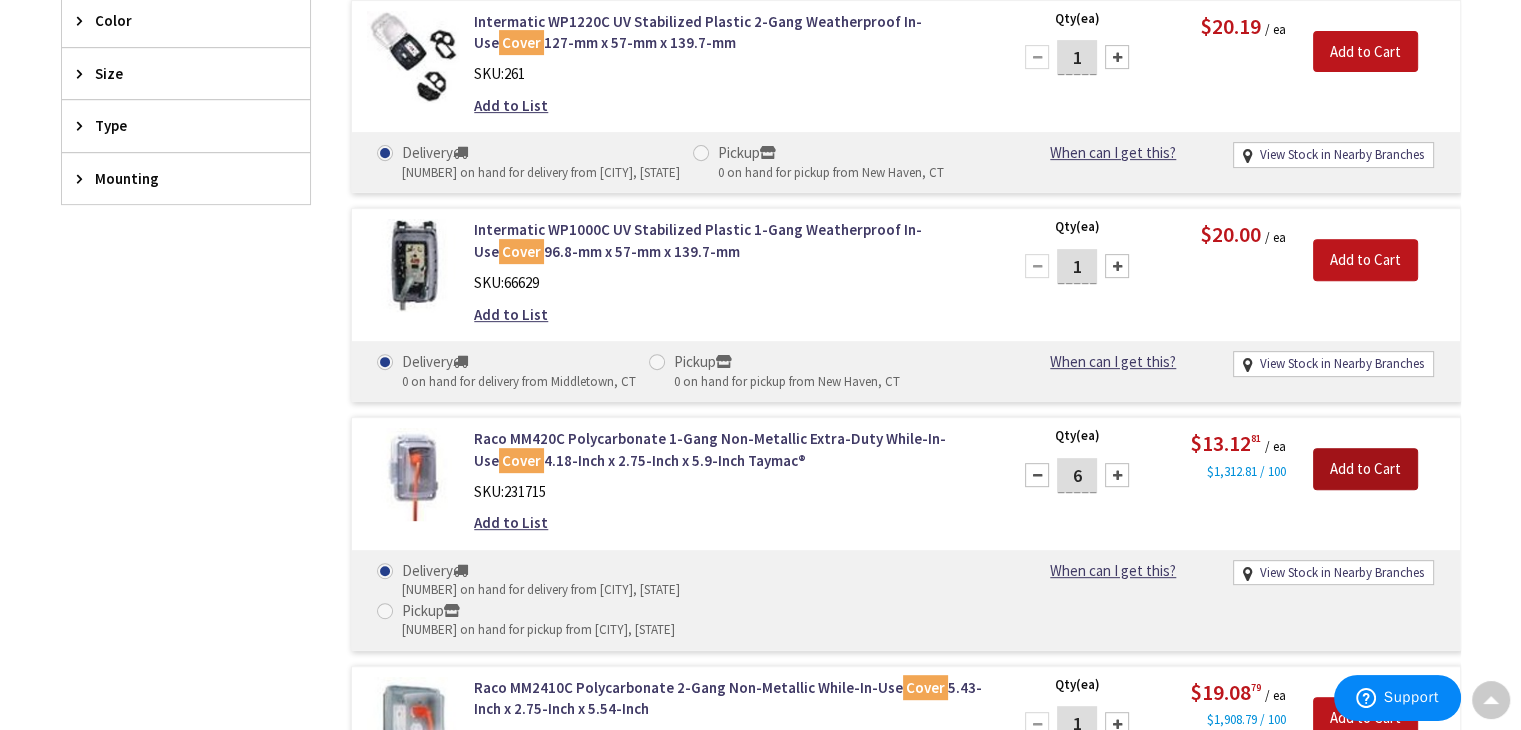 click on "Add to Cart" at bounding box center (1365, 469) 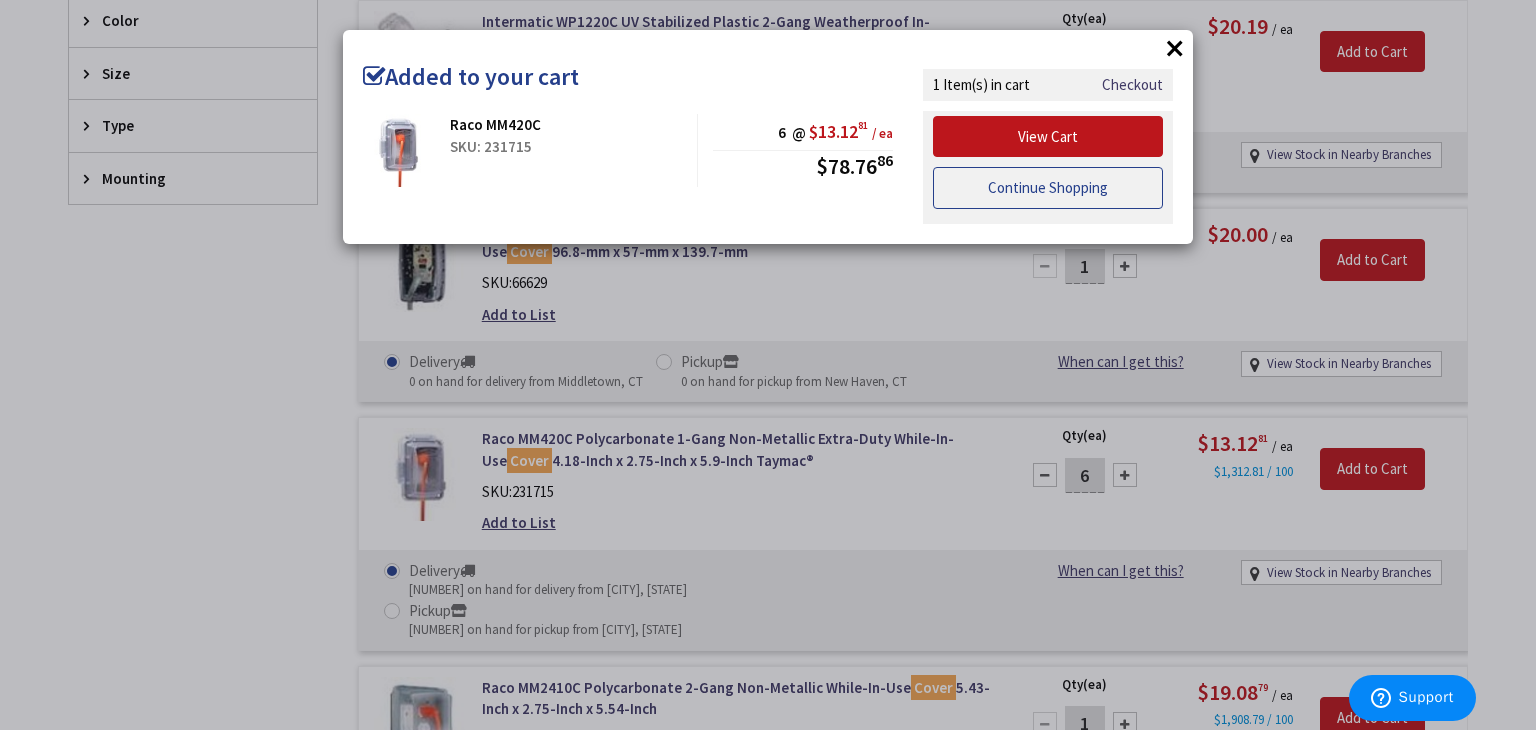 click on "Continue Shopping" at bounding box center (1048, 188) 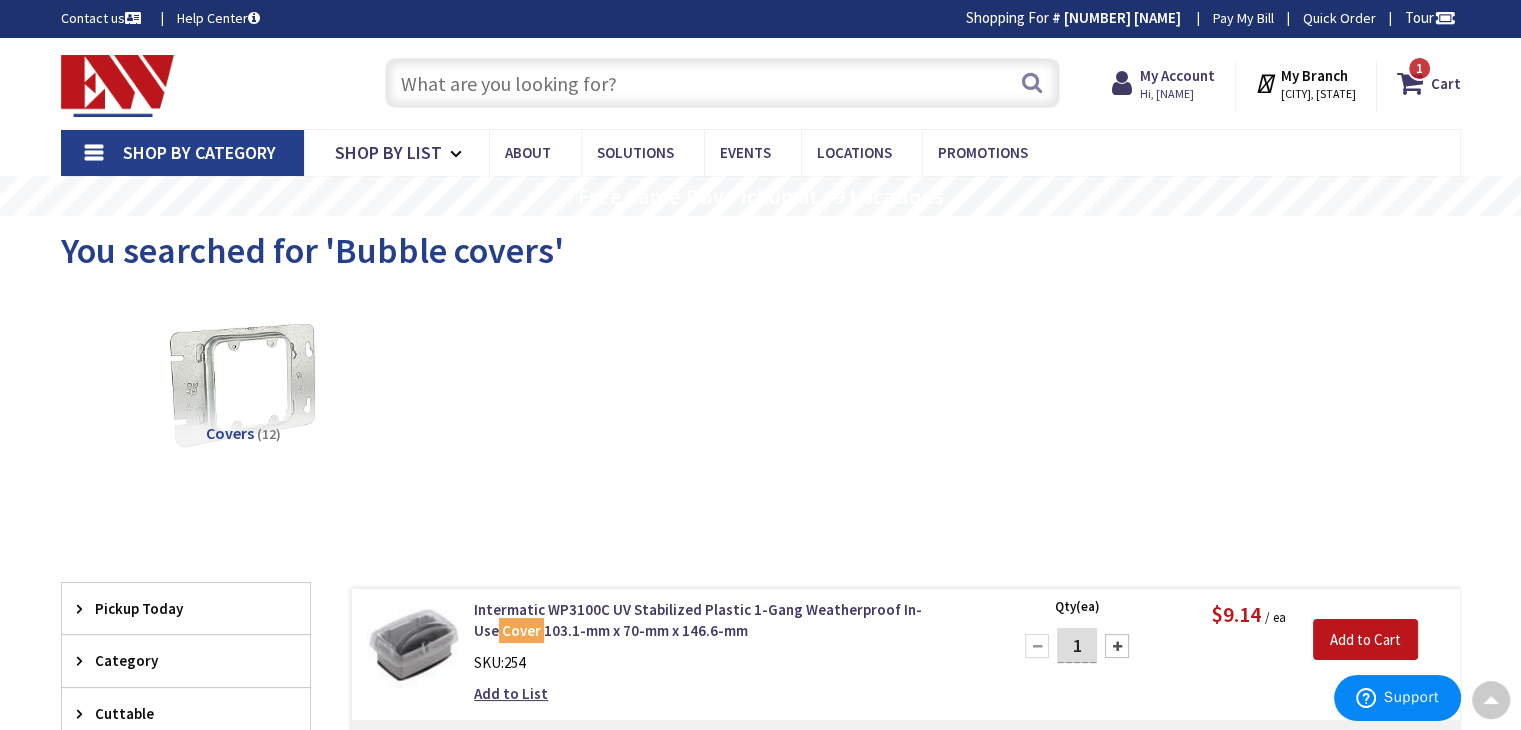 scroll, scrollTop: 0, scrollLeft: 0, axis: both 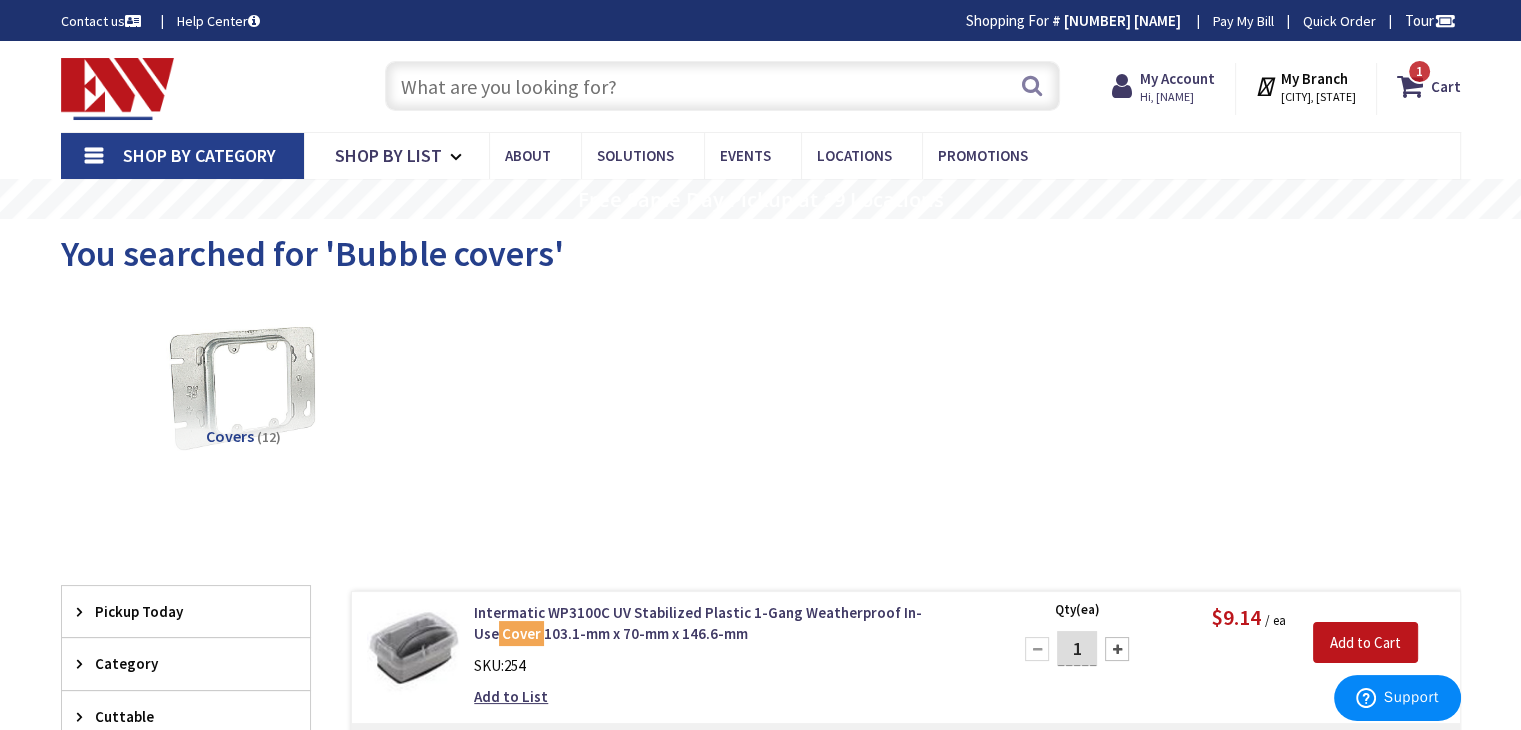 click on "Shop By Category" at bounding box center (199, 155) 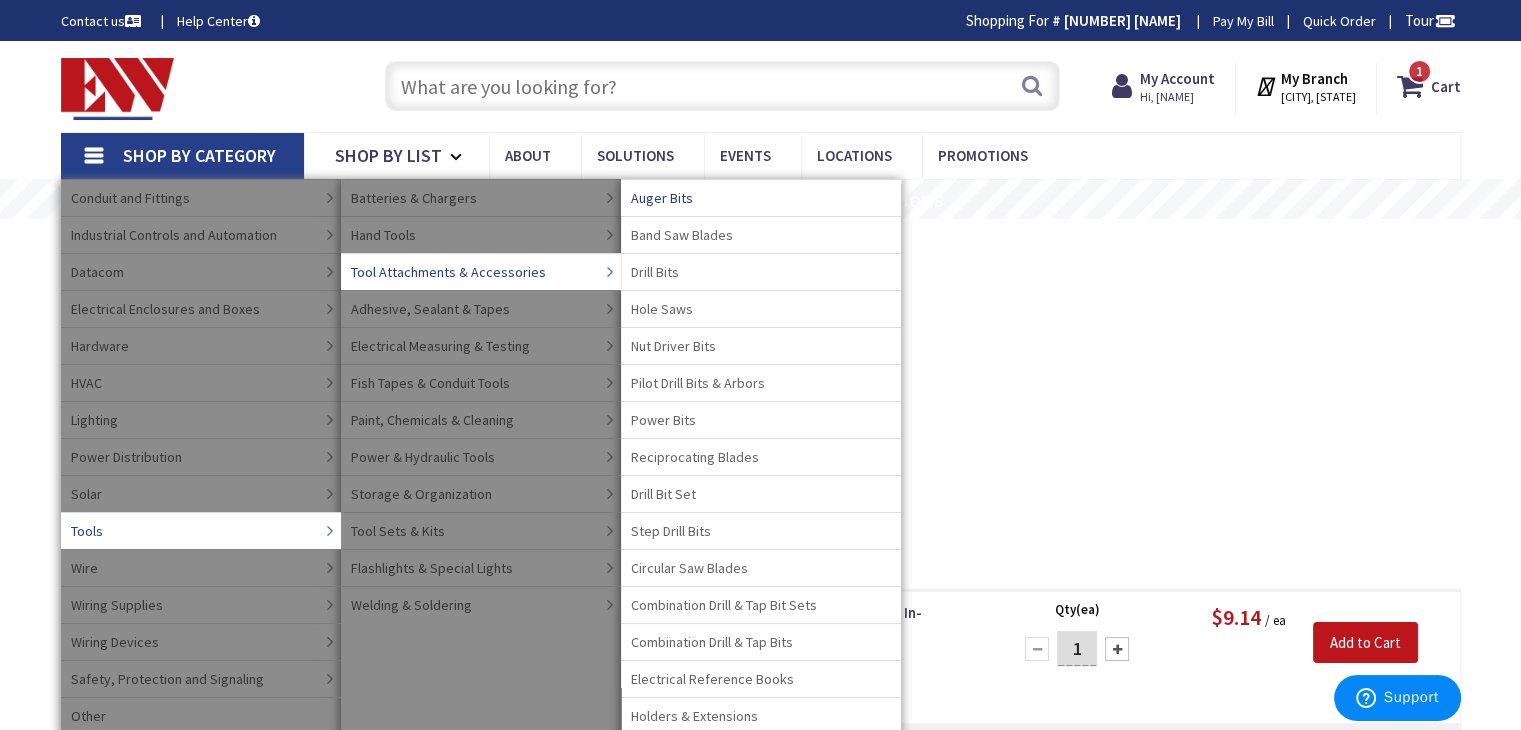 click on "Auger Bits" at bounding box center [662, 198] 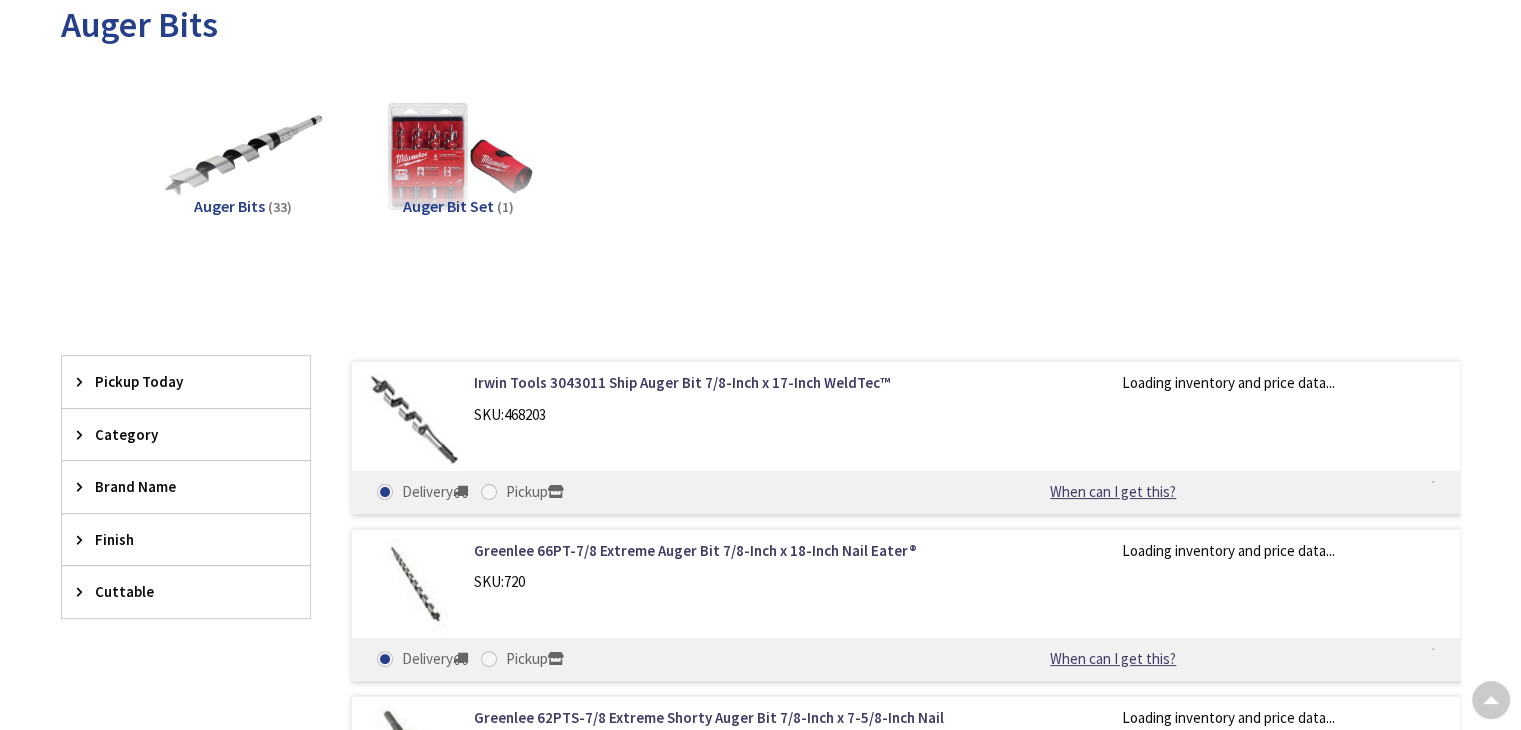 scroll, scrollTop: 300, scrollLeft: 0, axis: vertical 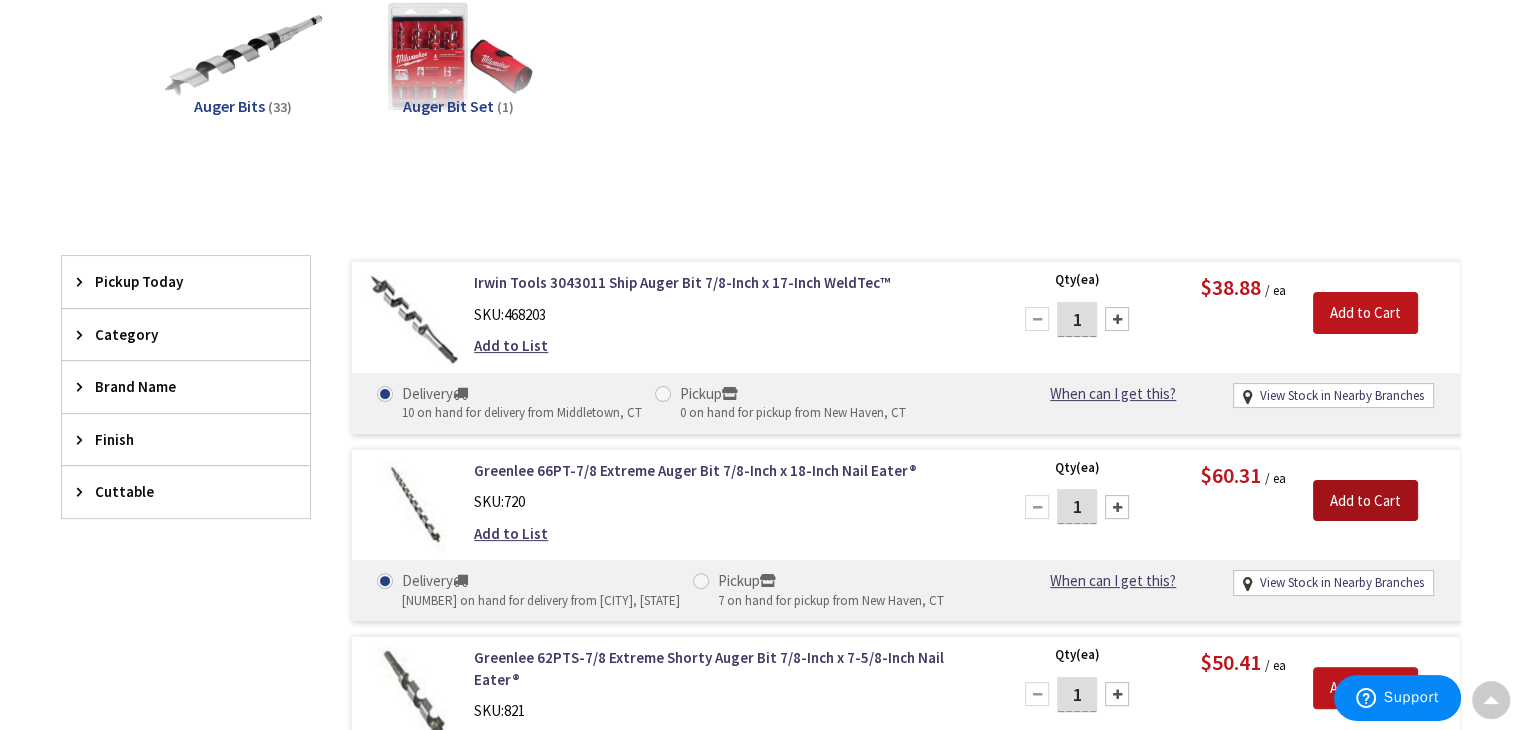 click on "Add to Cart" at bounding box center (1365, 501) 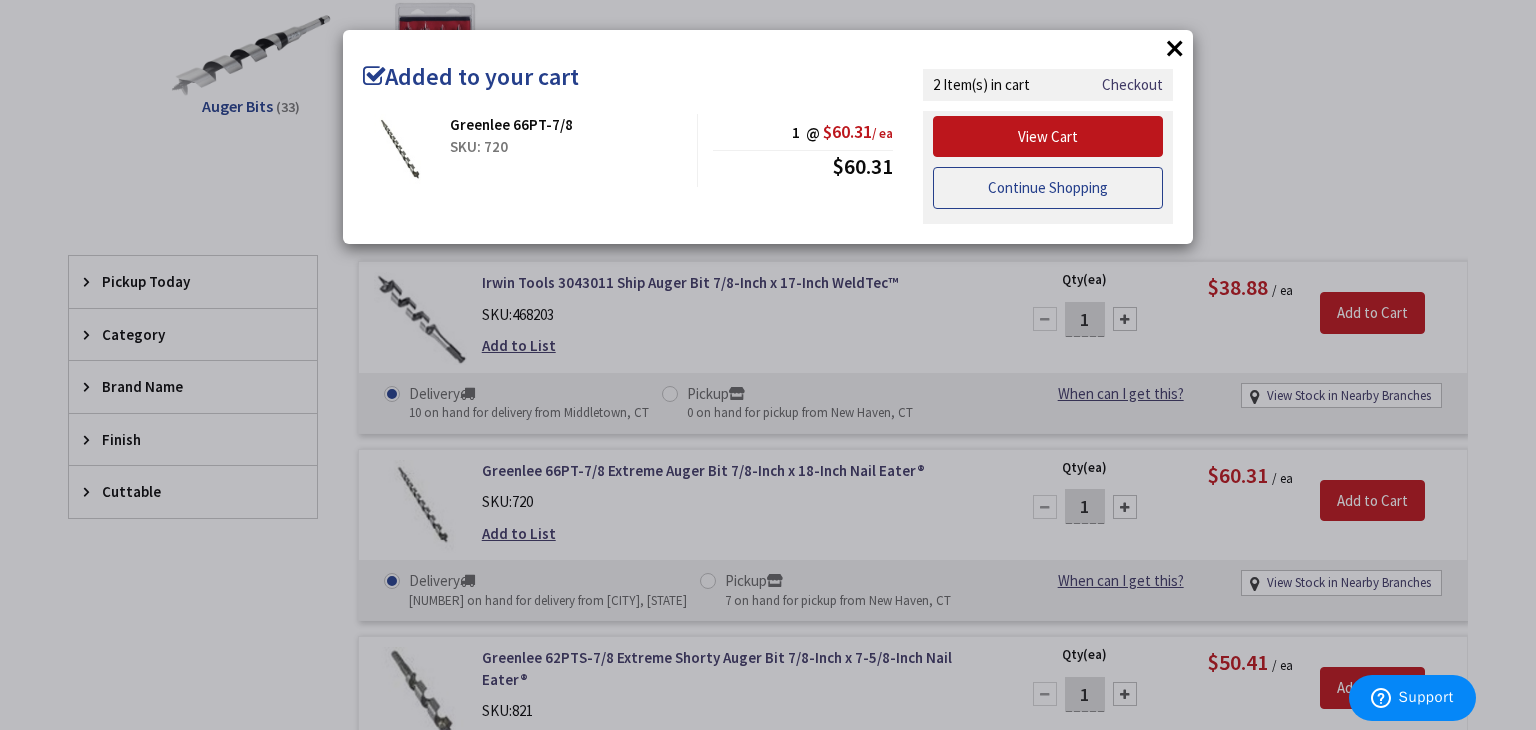 click on "Continue Shopping" at bounding box center [1048, 188] 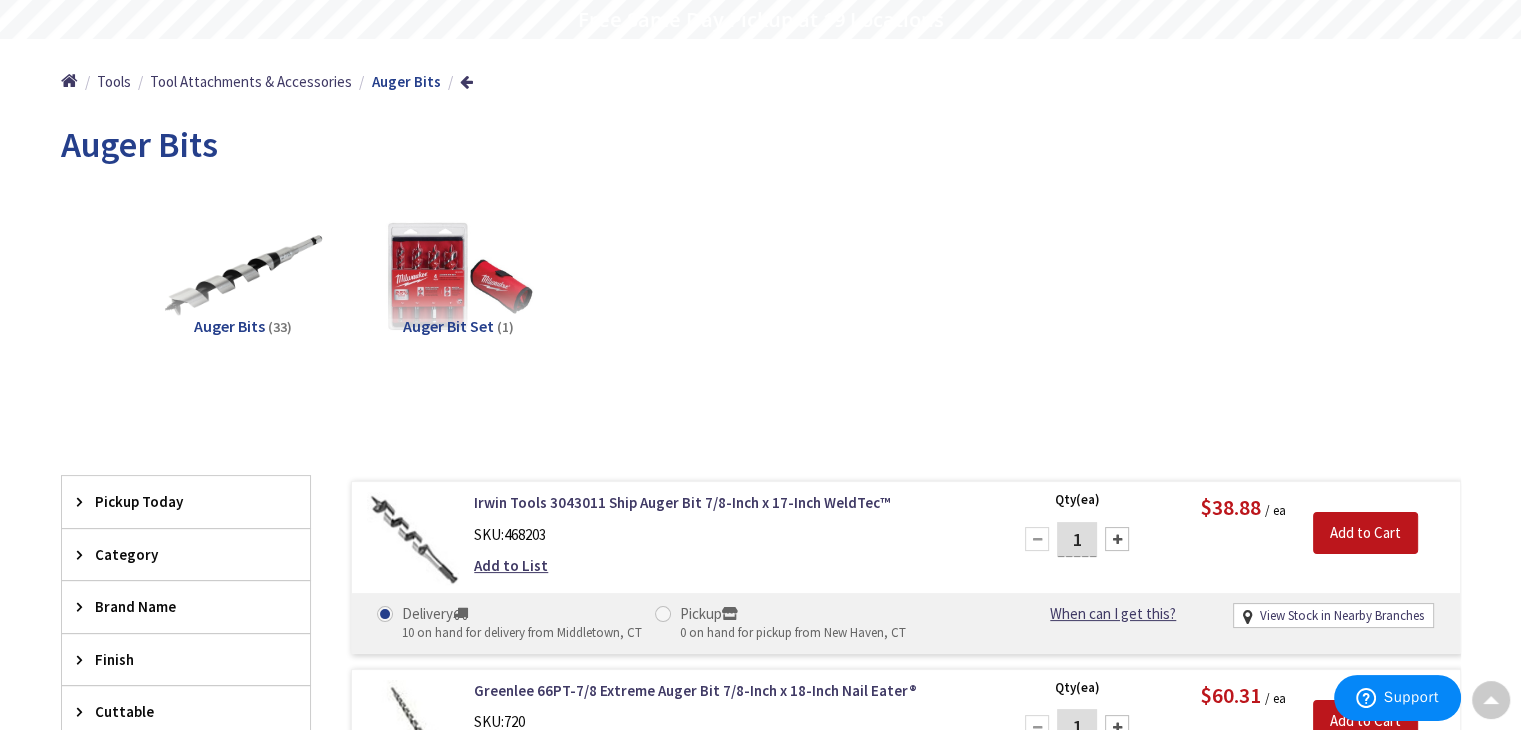 scroll, scrollTop: 0, scrollLeft: 0, axis: both 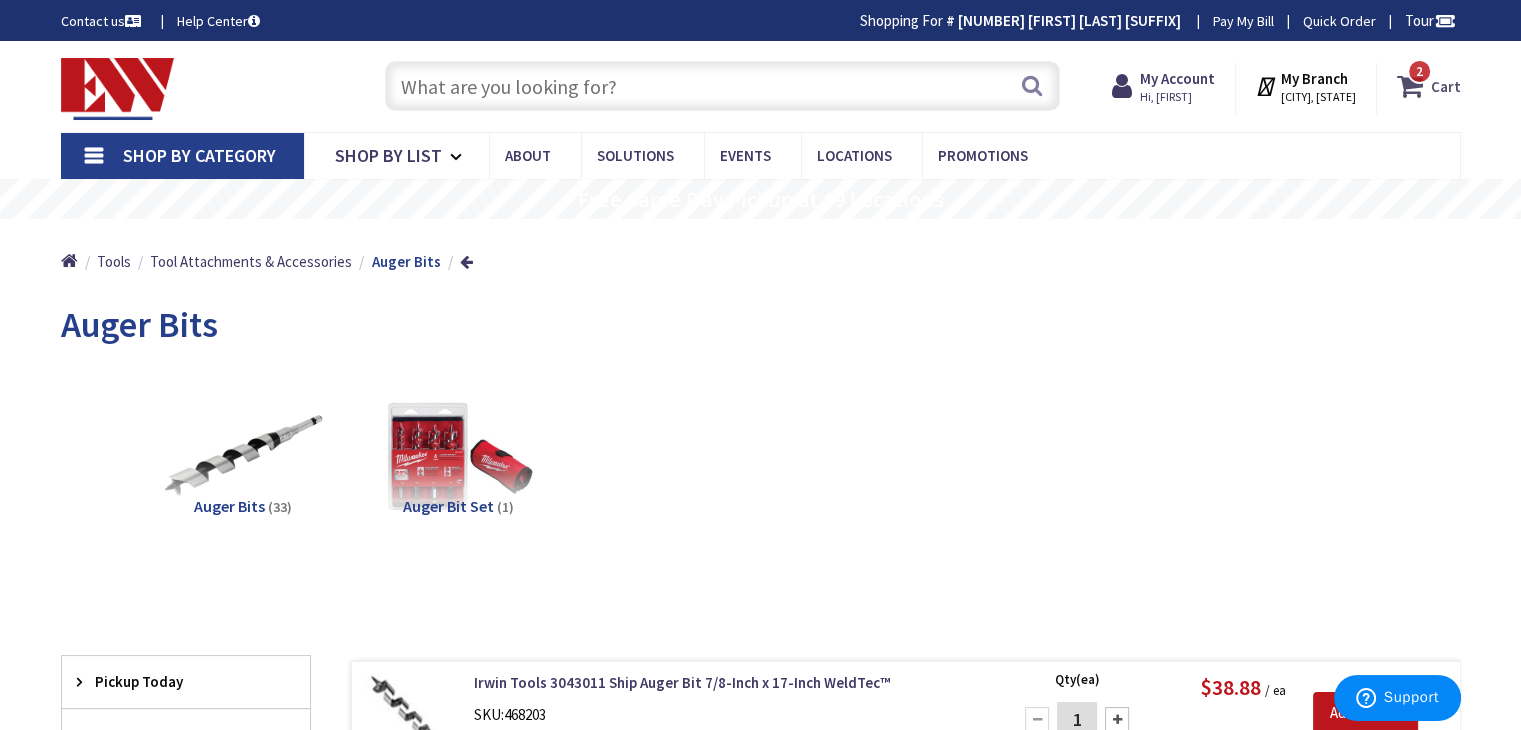 click at bounding box center (1414, 86) 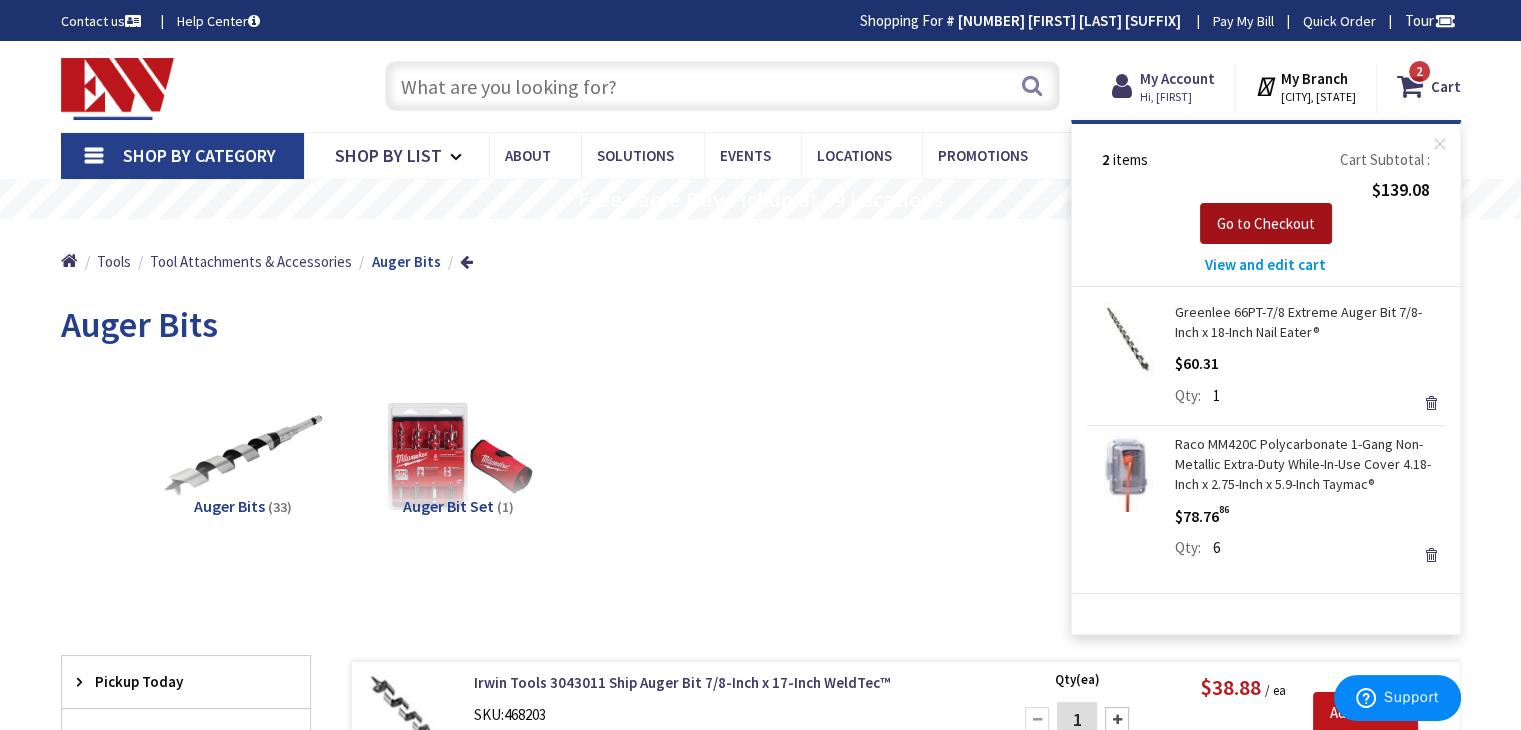 click on "Go to Checkout" at bounding box center [1266, 223] 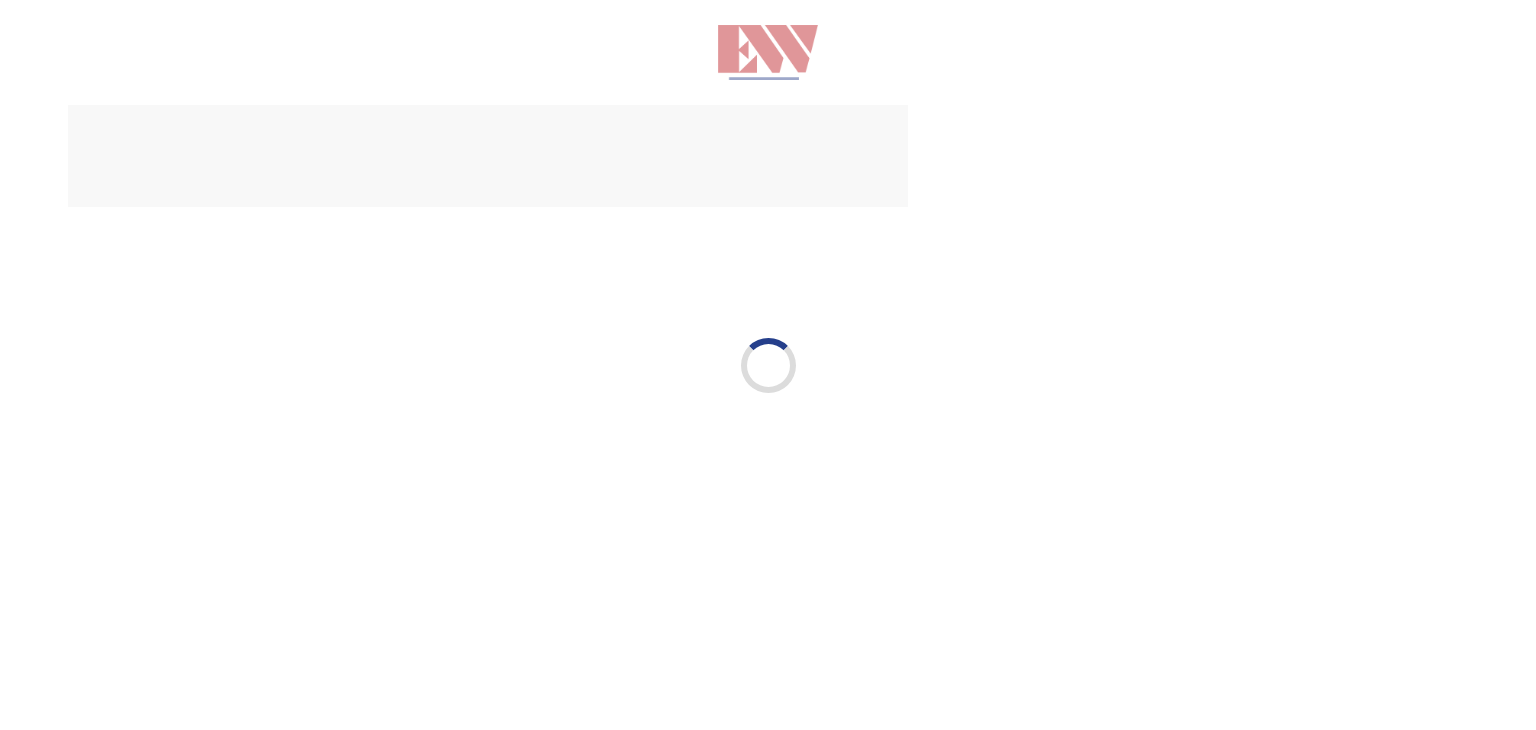 scroll, scrollTop: 0, scrollLeft: 0, axis: both 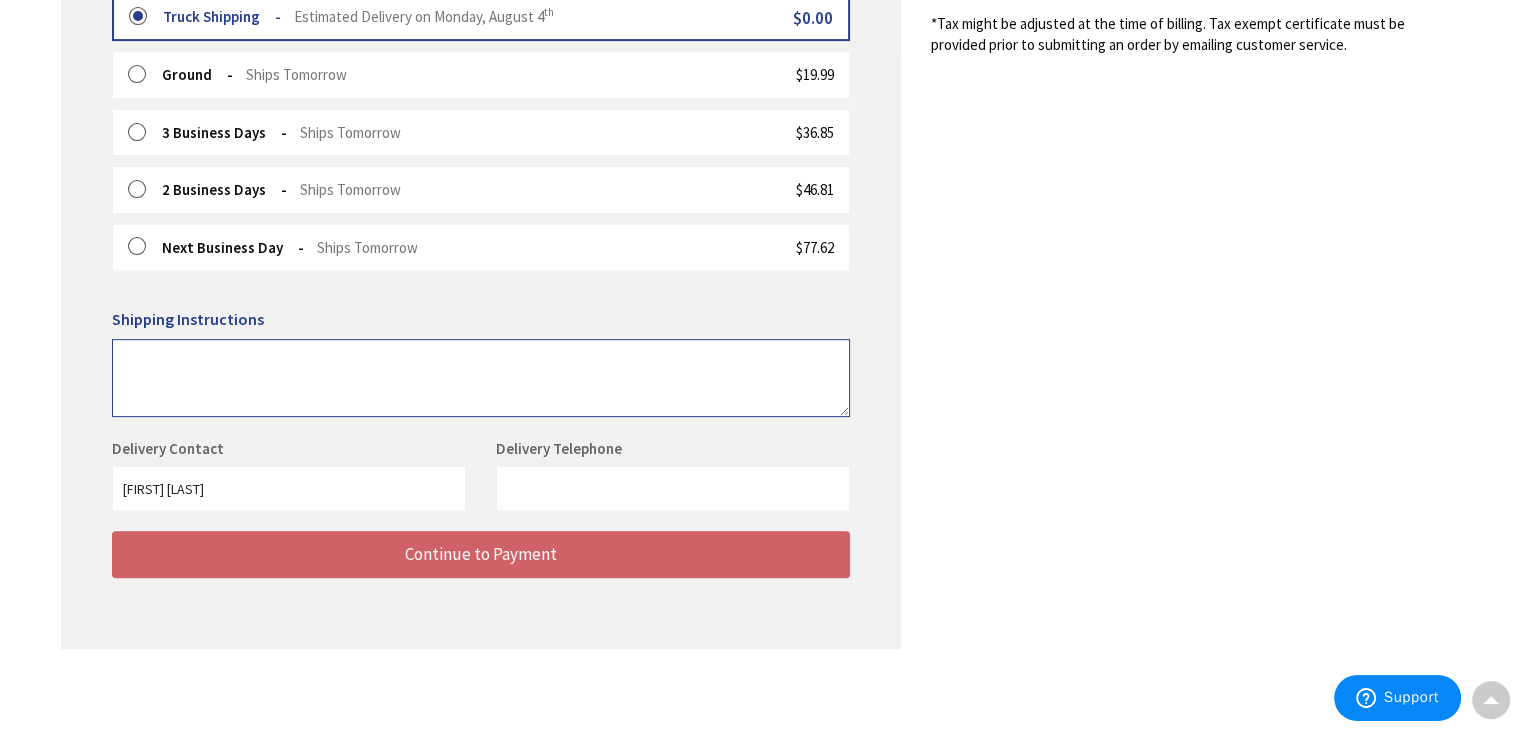 click at bounding box center (481, 378) 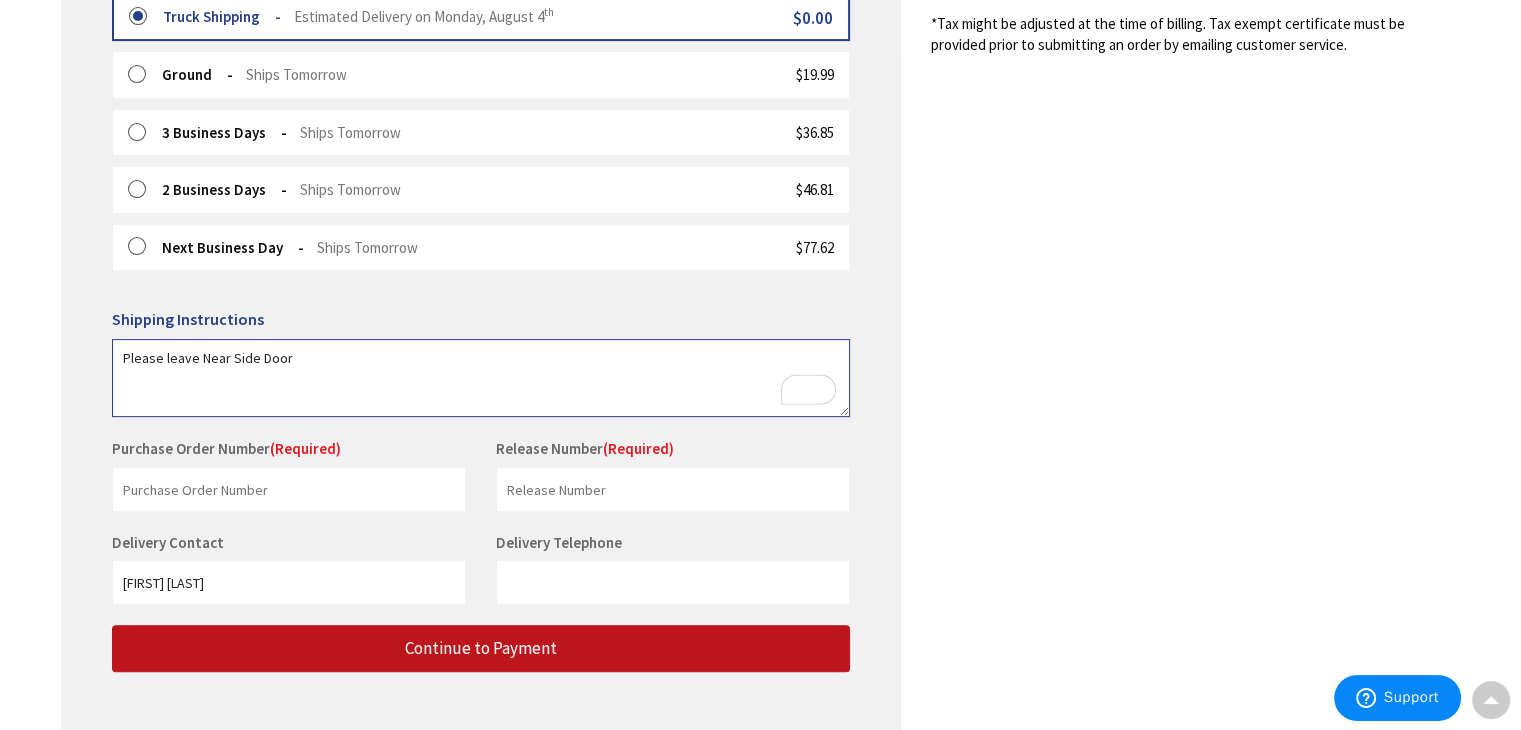 type on "Please leave Near Side Door" 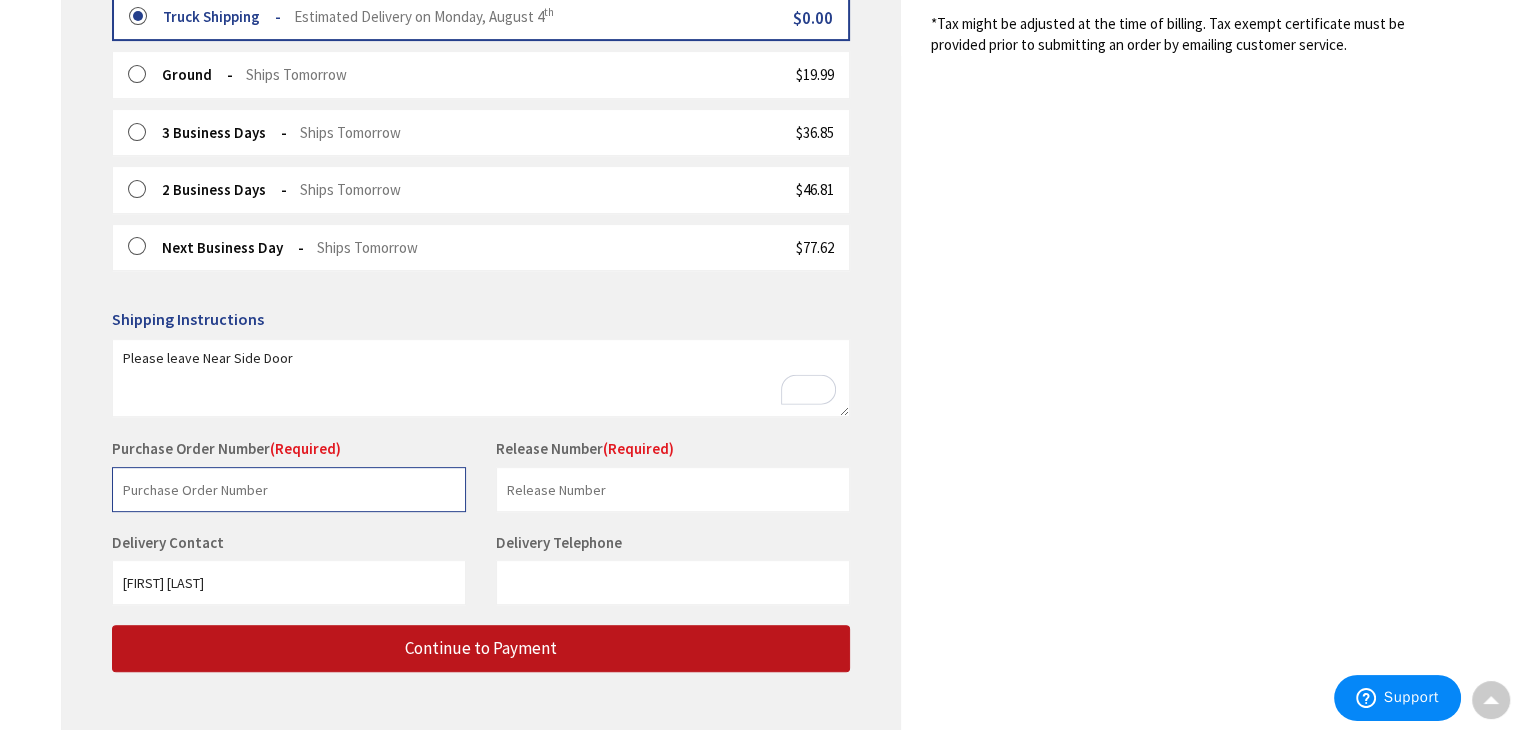 click at bounding box center (289, 489) 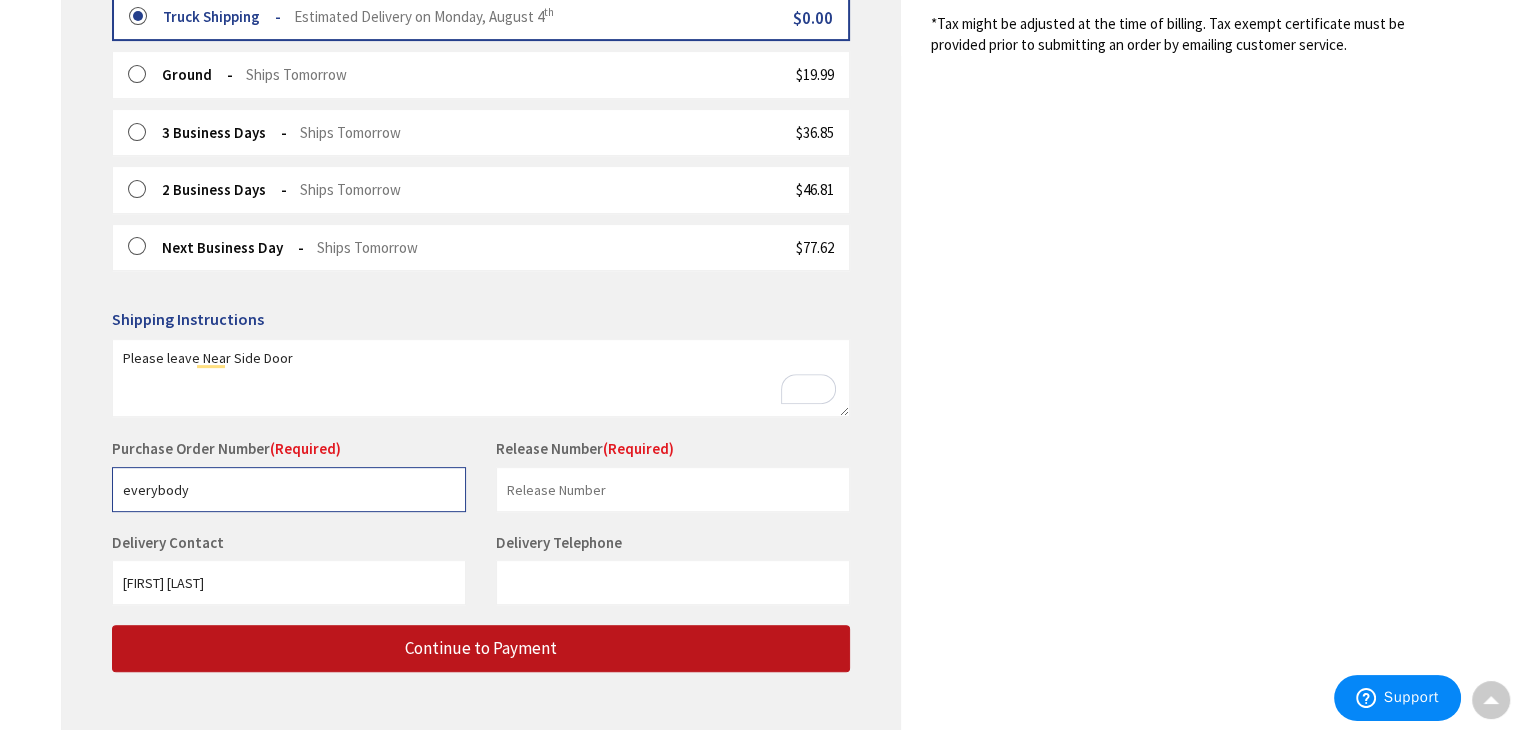type on "everybody" 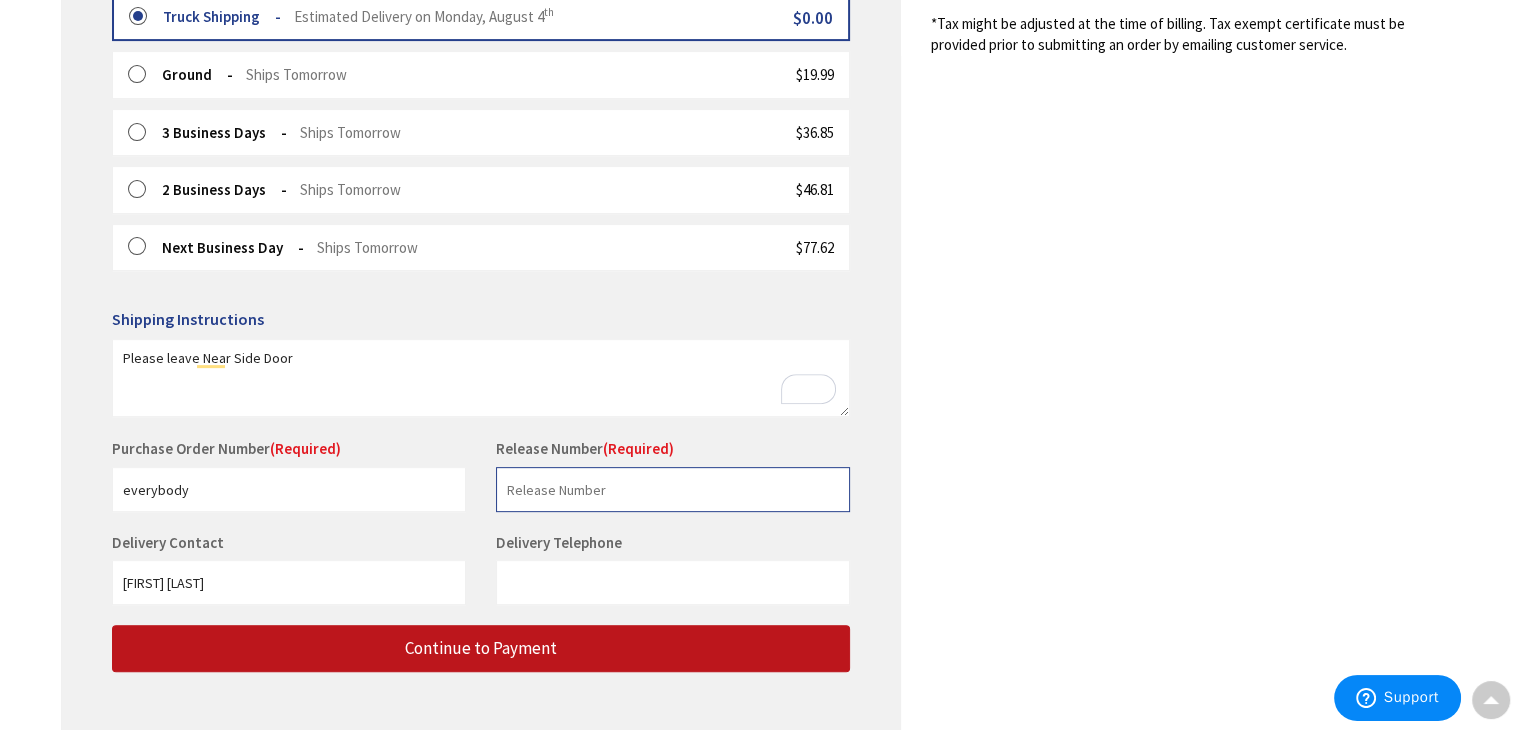 click at bounding box center (673, 489) 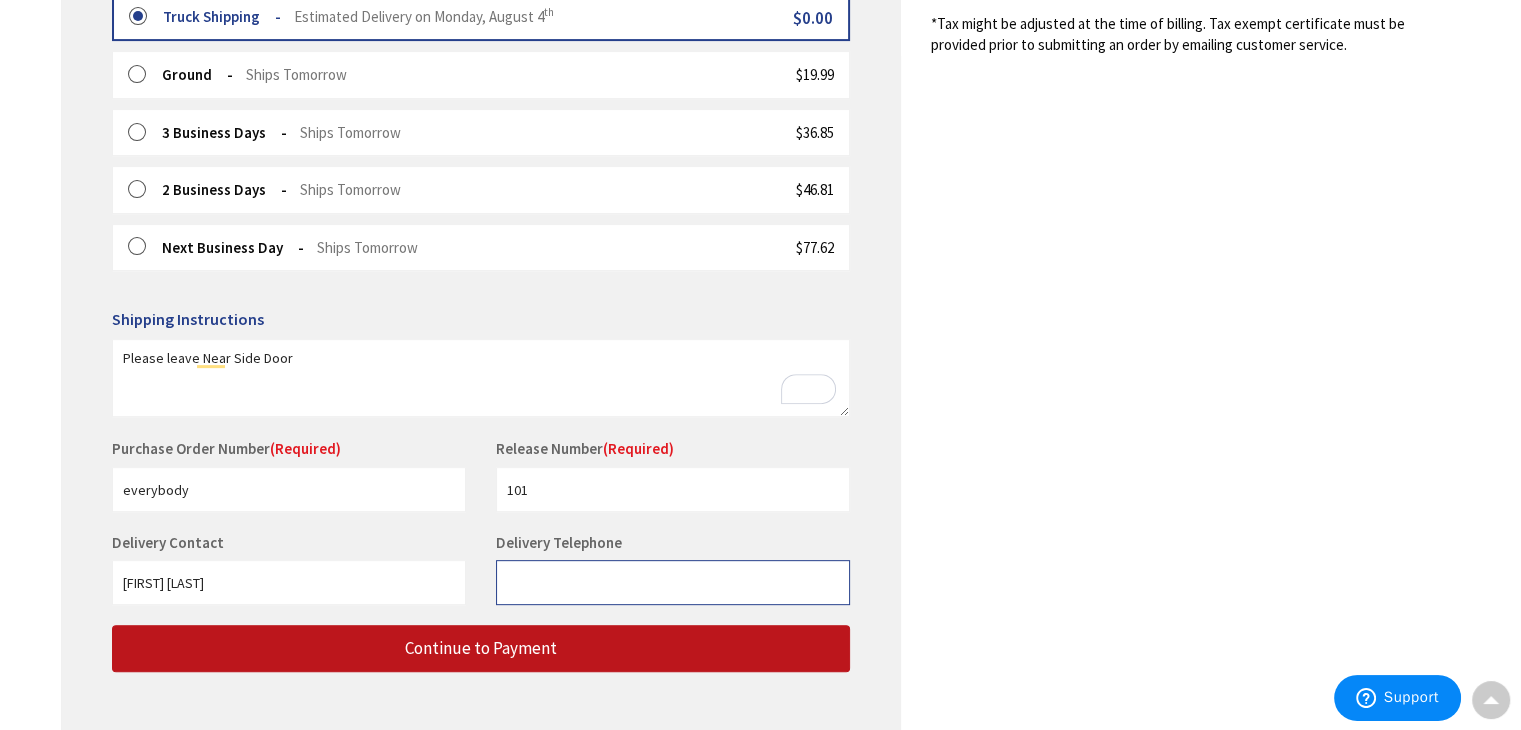 click on "Delivery Telephone" at bounding box center [673, 582] 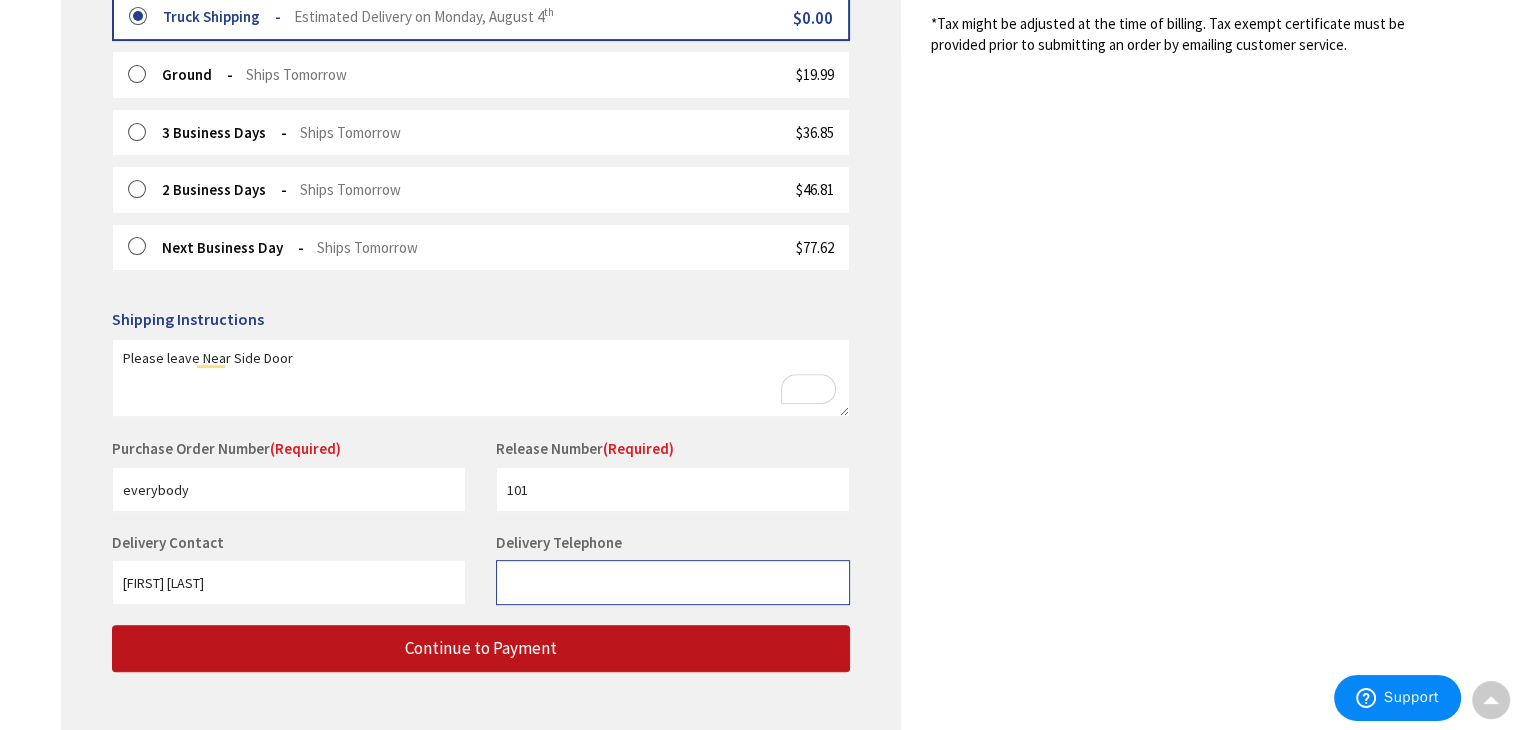 type on "4752370862" 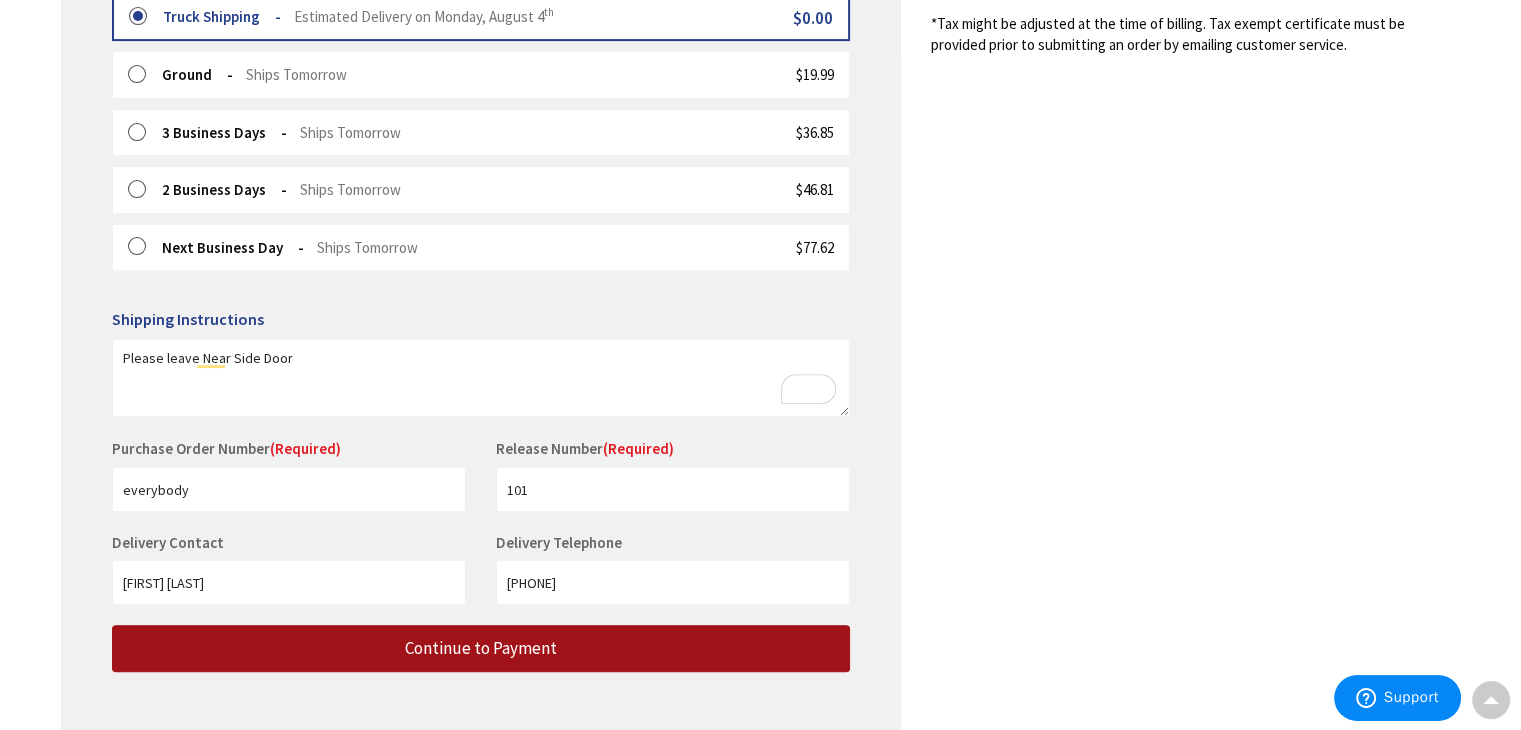 click on "Continue to Payment" at bounding box center (481, 648) 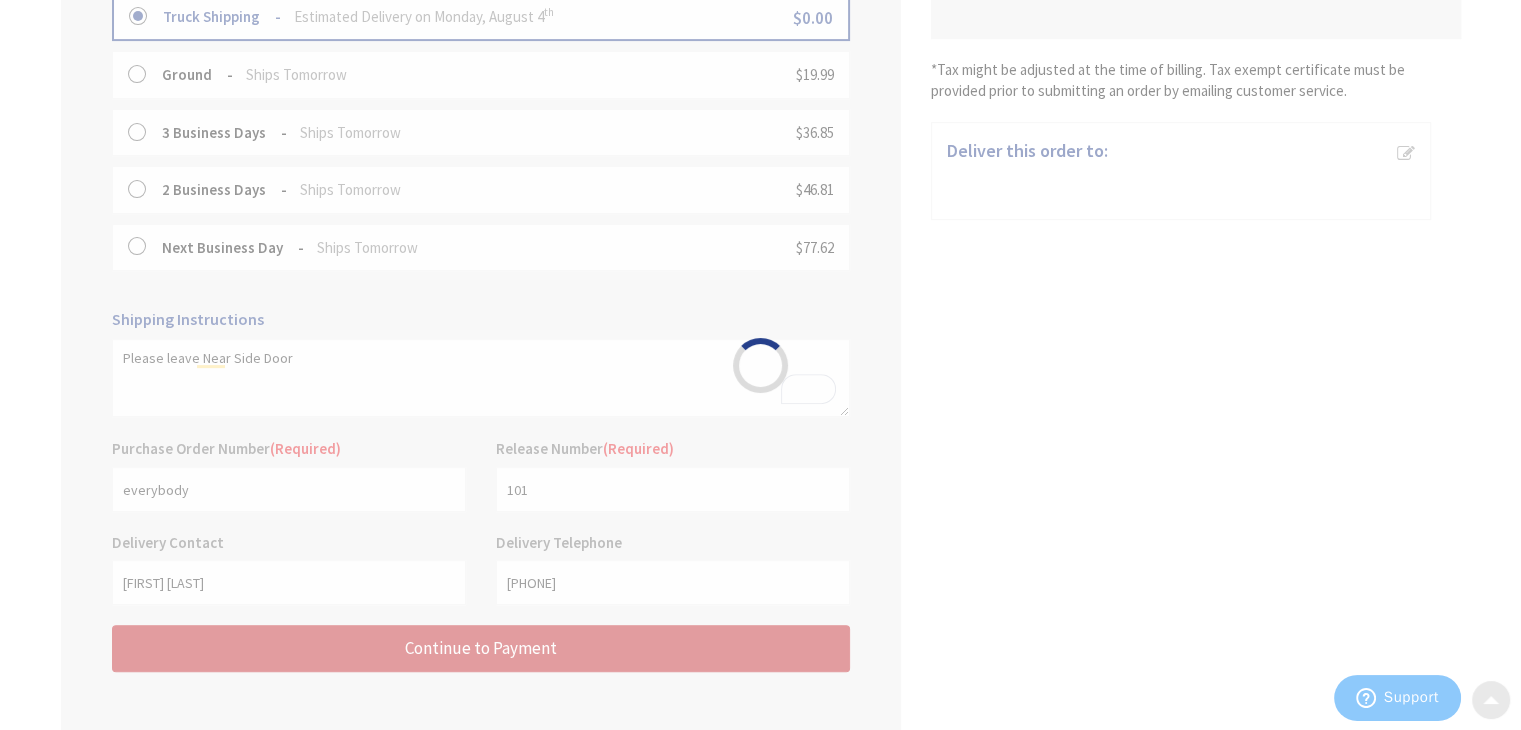 scroll, scrollTop: 0, scrollLeft: 0, axis: both 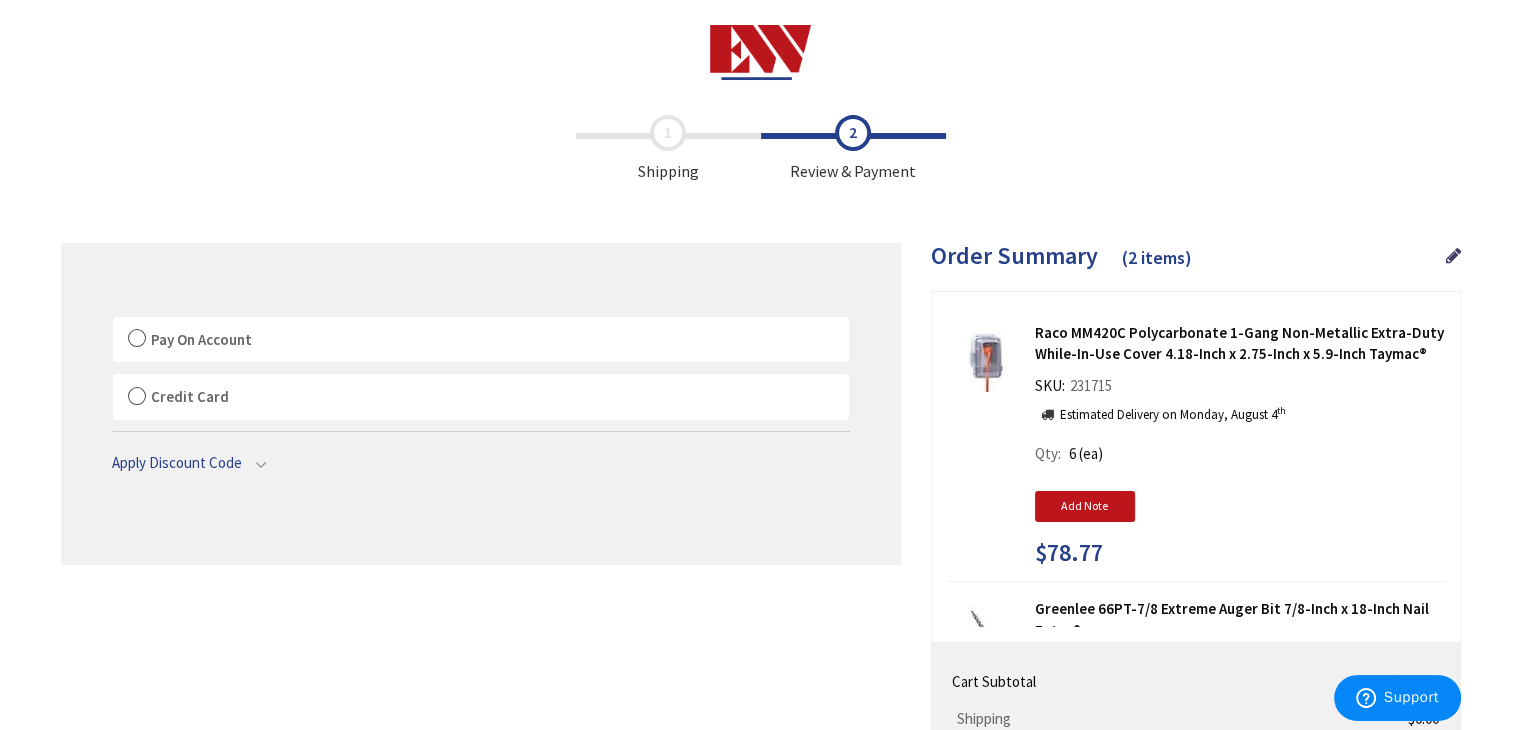click on "Pay On Account" at bounding box center [481, 340] 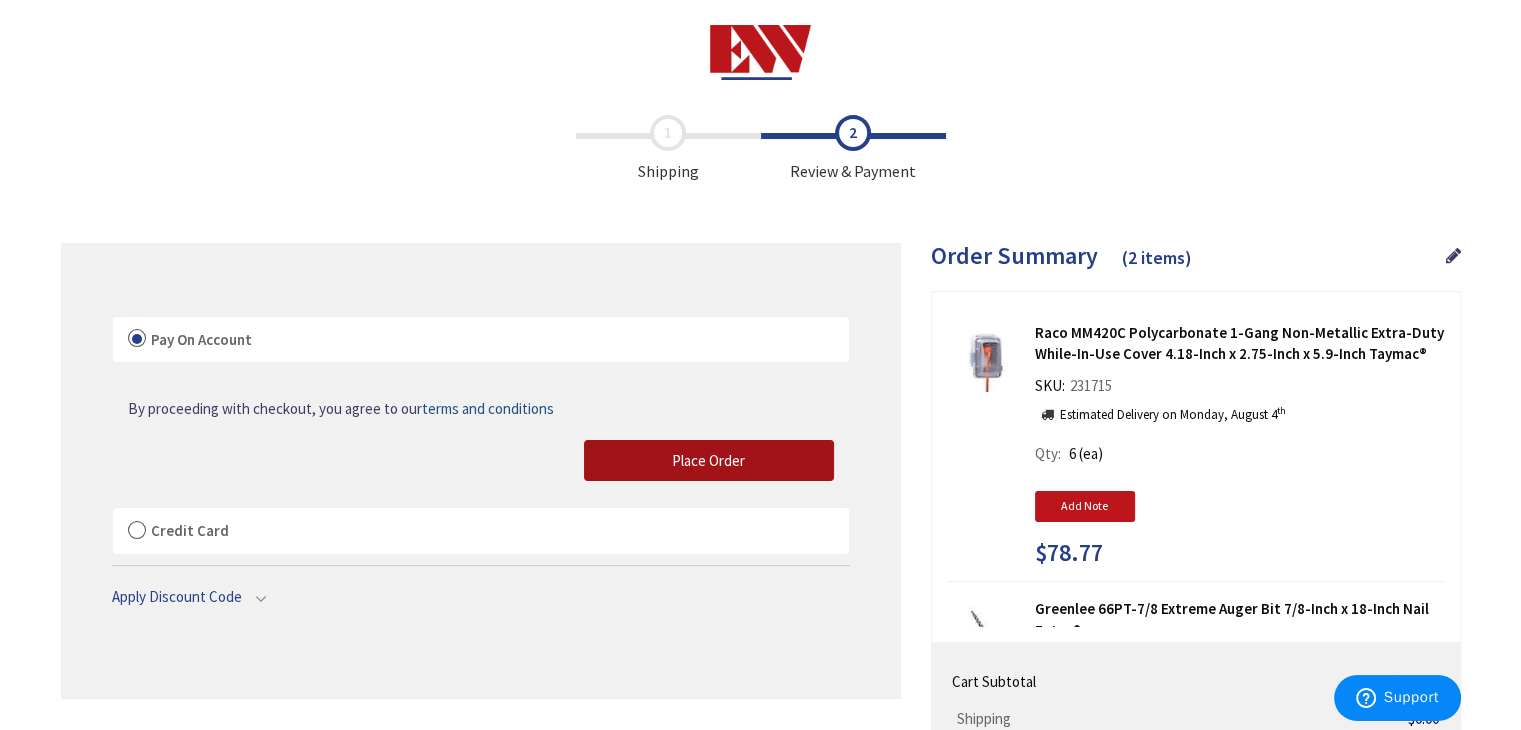 click on "Place Order" at bounding box center [709, 461] 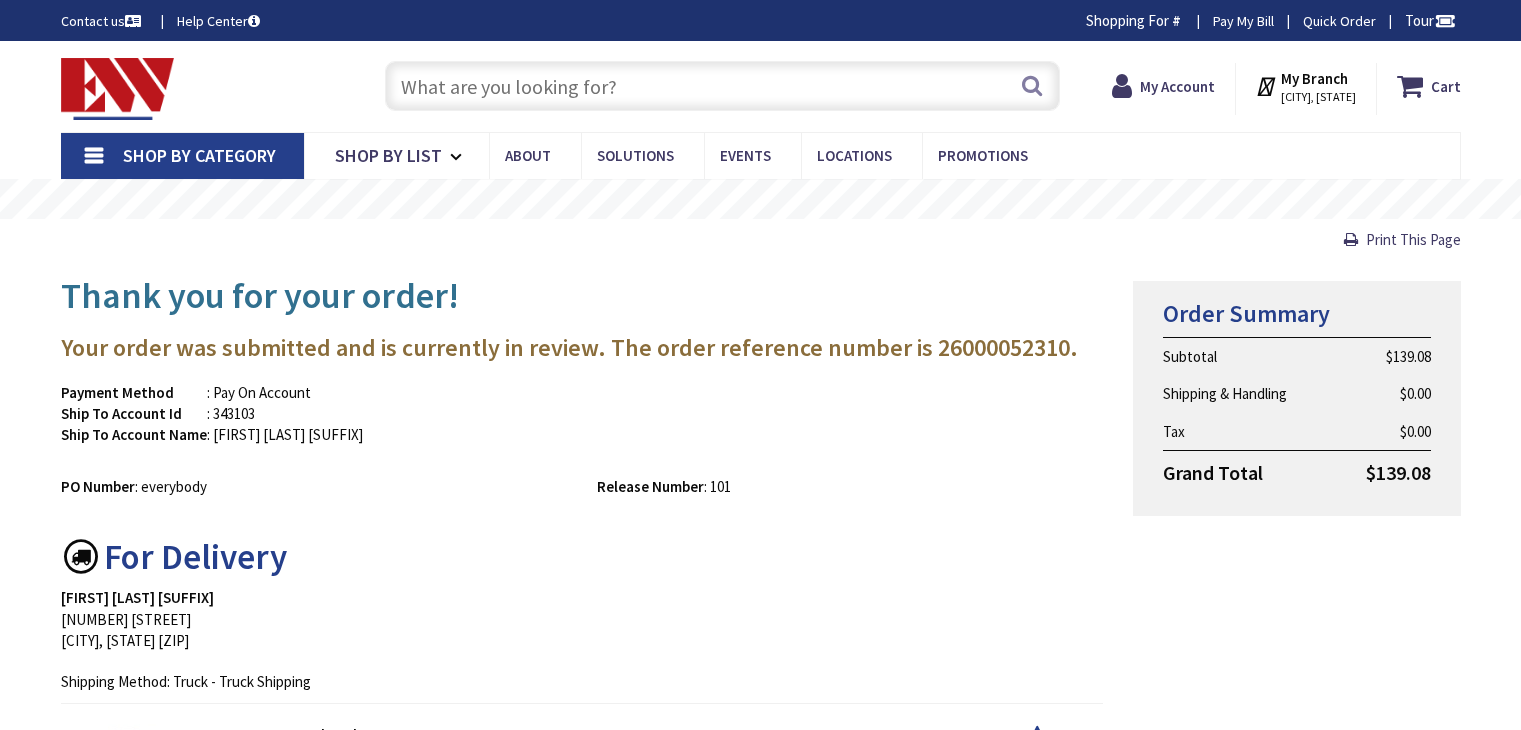 scroll, scrollTop: 0, scrollLeft: 0, axis: both 